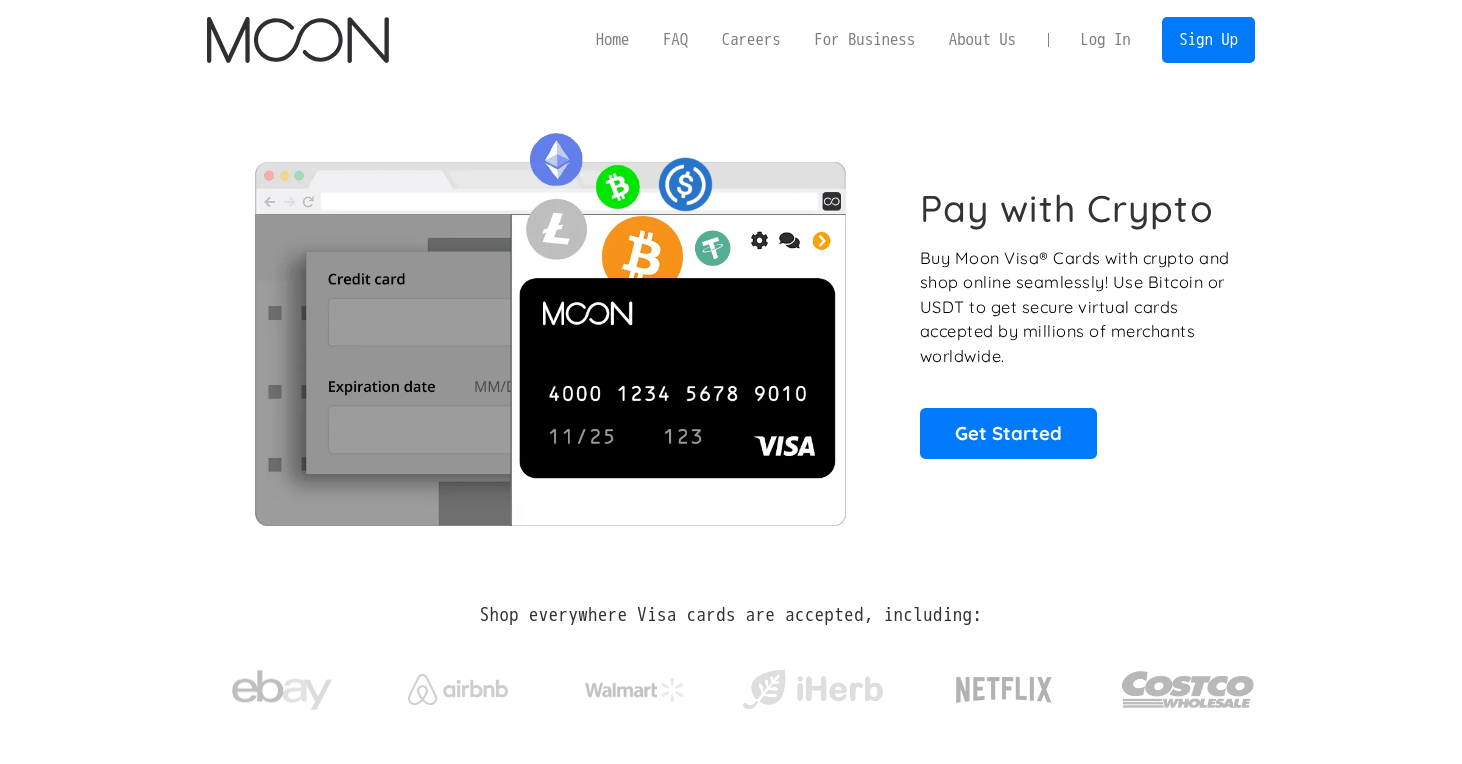 scroll, scrollTop: 0, scrollLeft: 0, axis: both 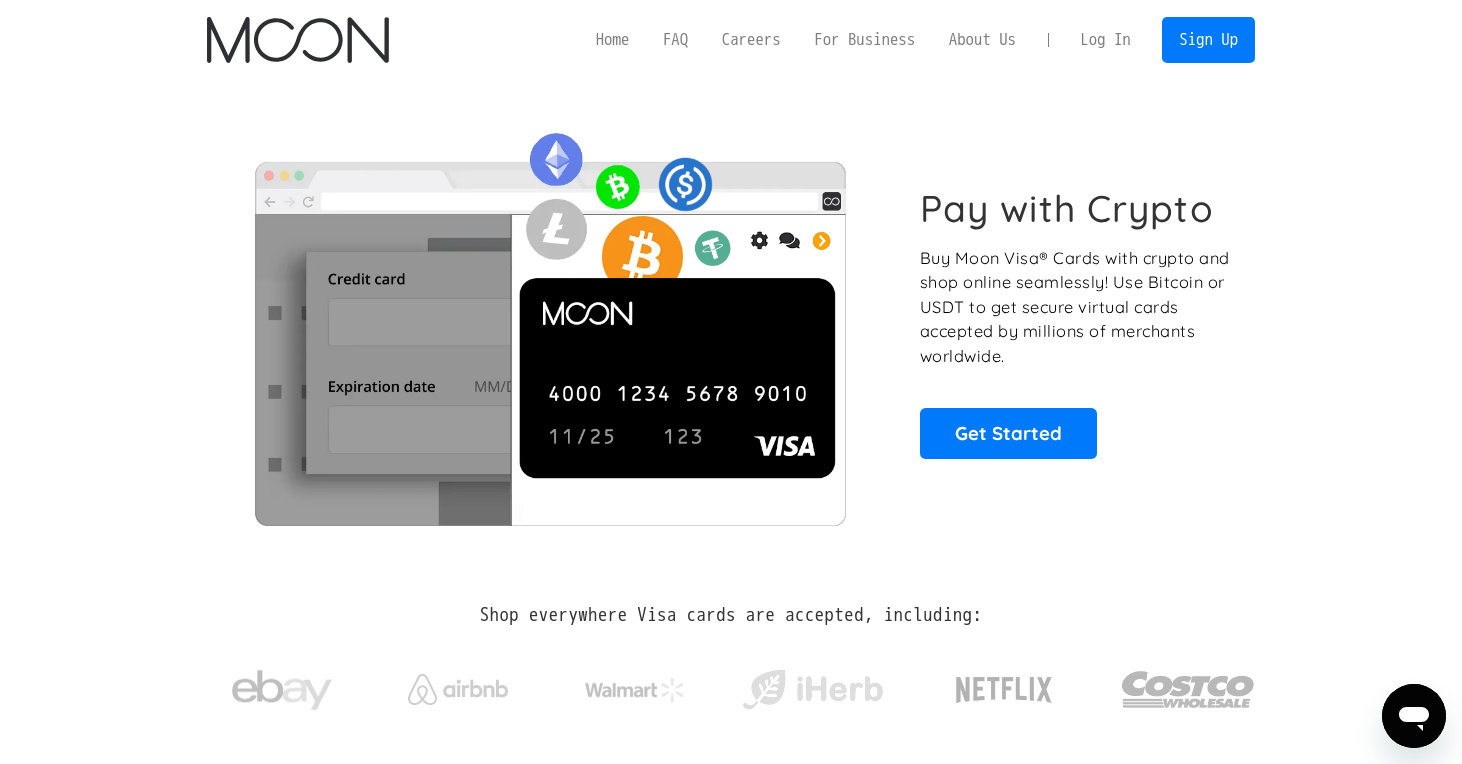 click on "Log In" at bounding box center (1105, 40) 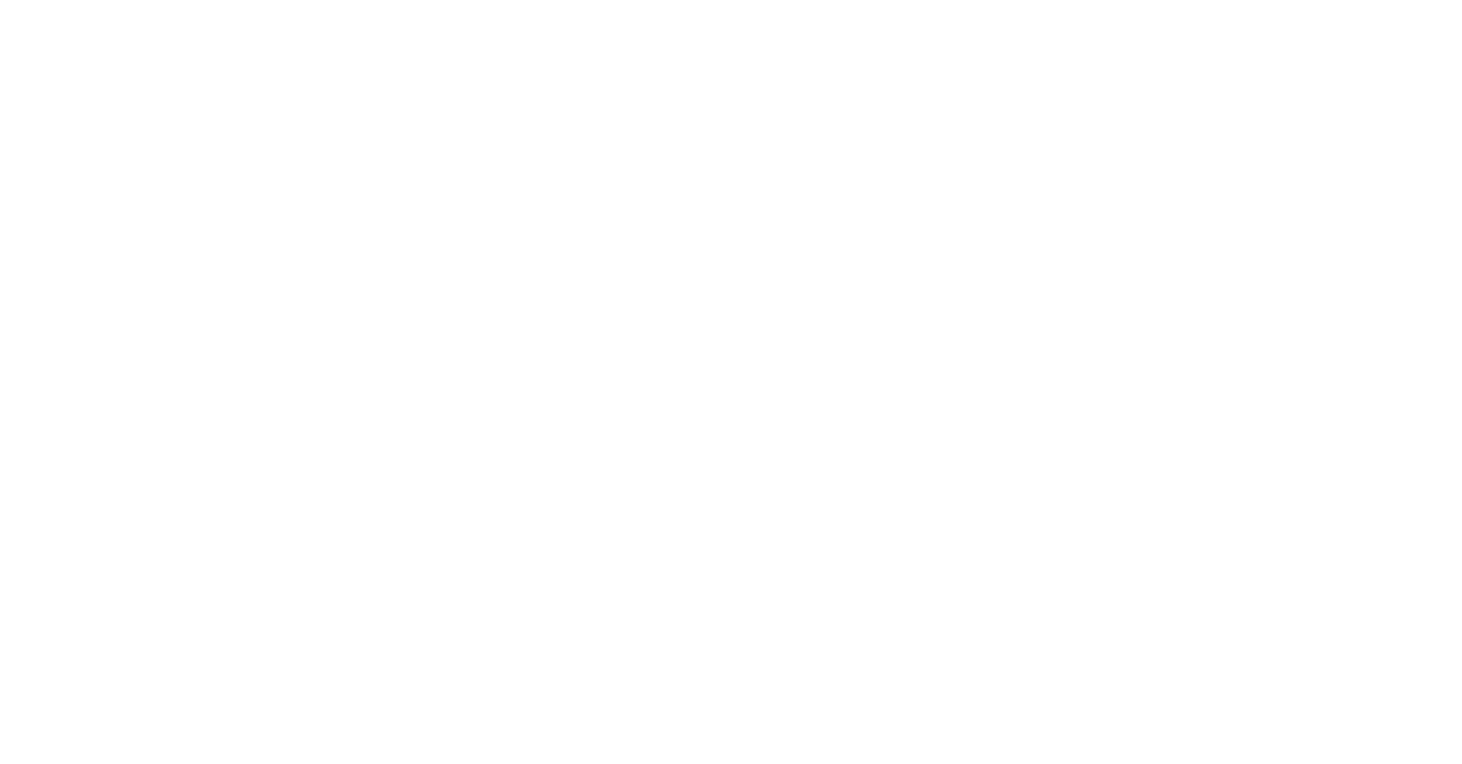 scroll, scrollTop: 0, scrollLeft: 0, axis: both 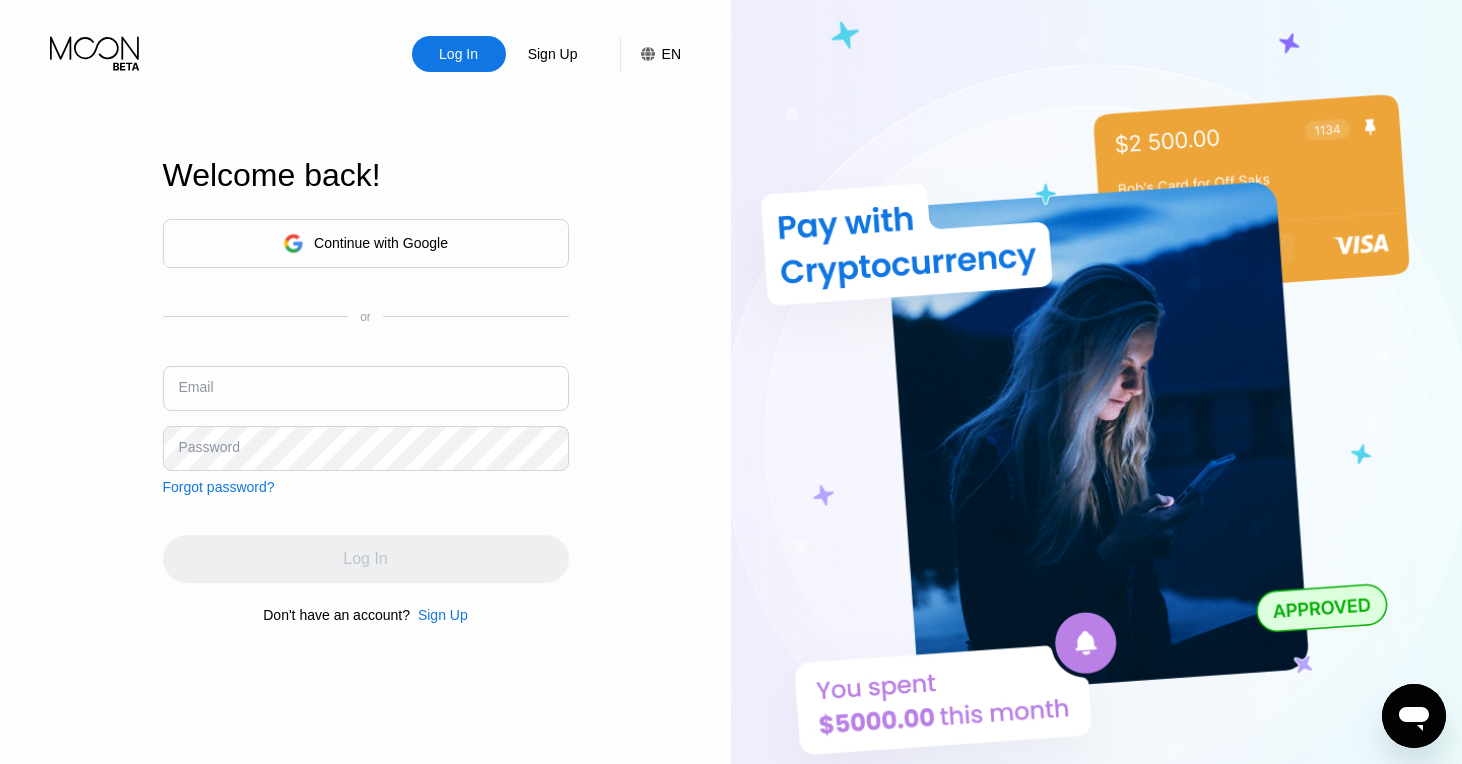click on "Continue with Google" at bounding box center (366, 243) 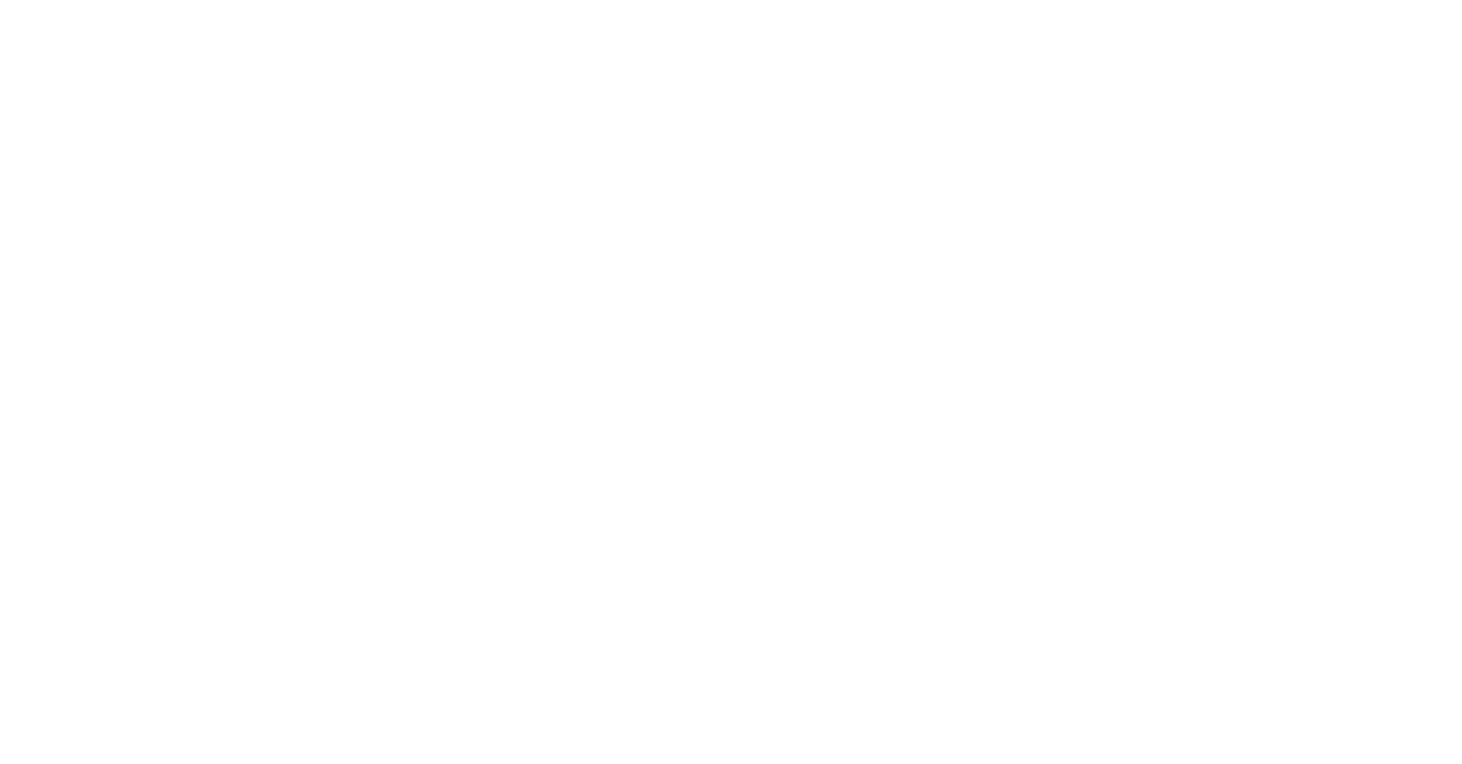 scroll, scrollTop: 0, scrollLeft: 0, axis: both 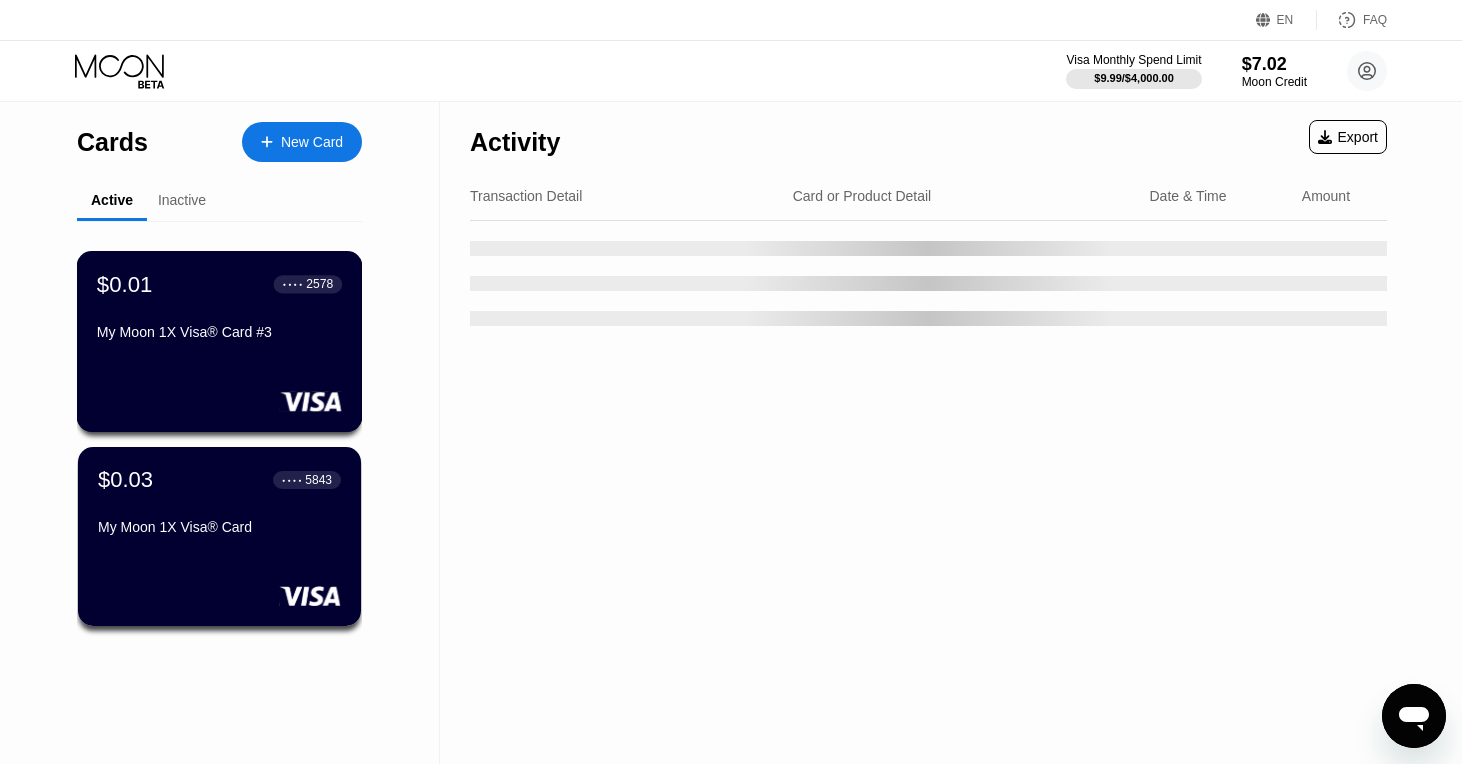 click on "My Moon 1X Visa® Card #3" at bounding box center (219, 332) 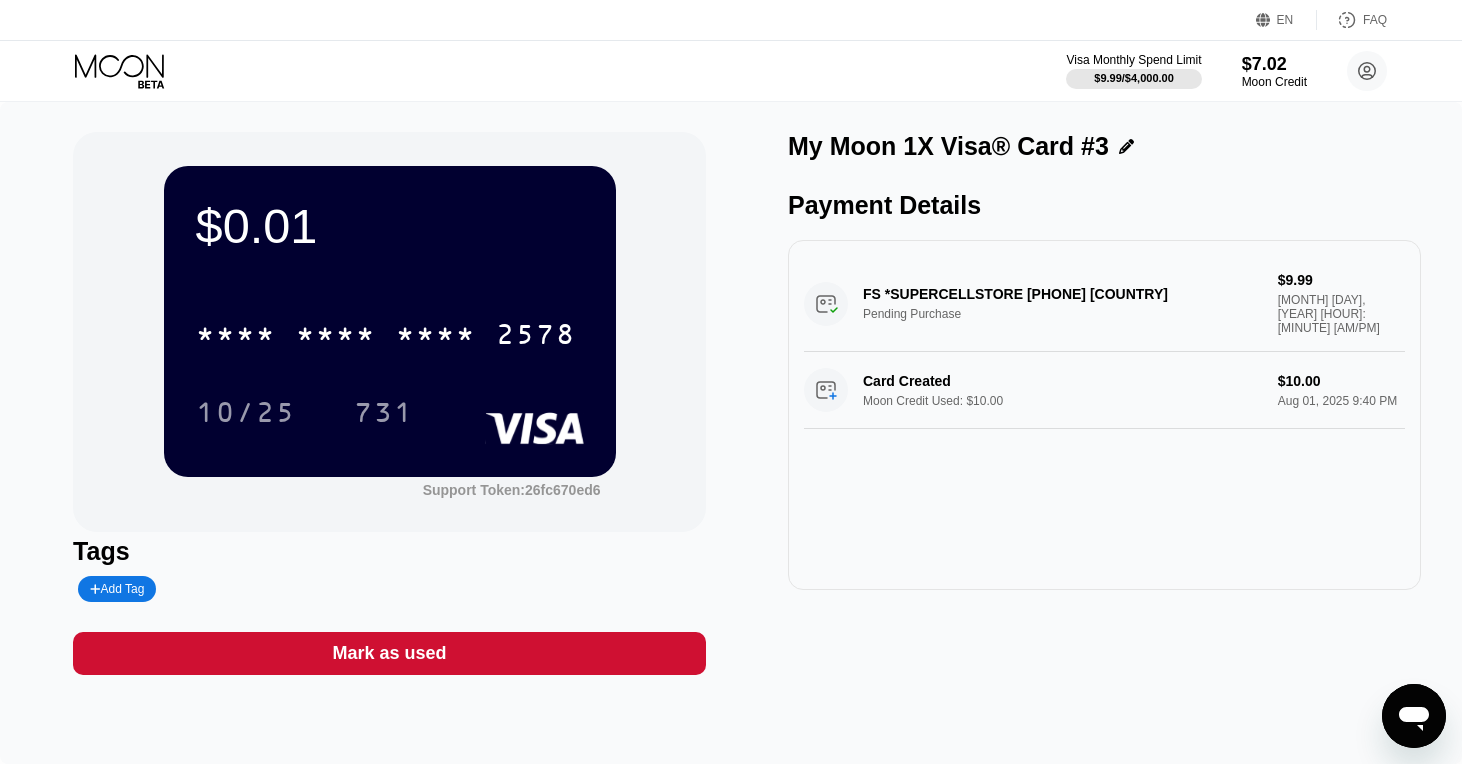 click 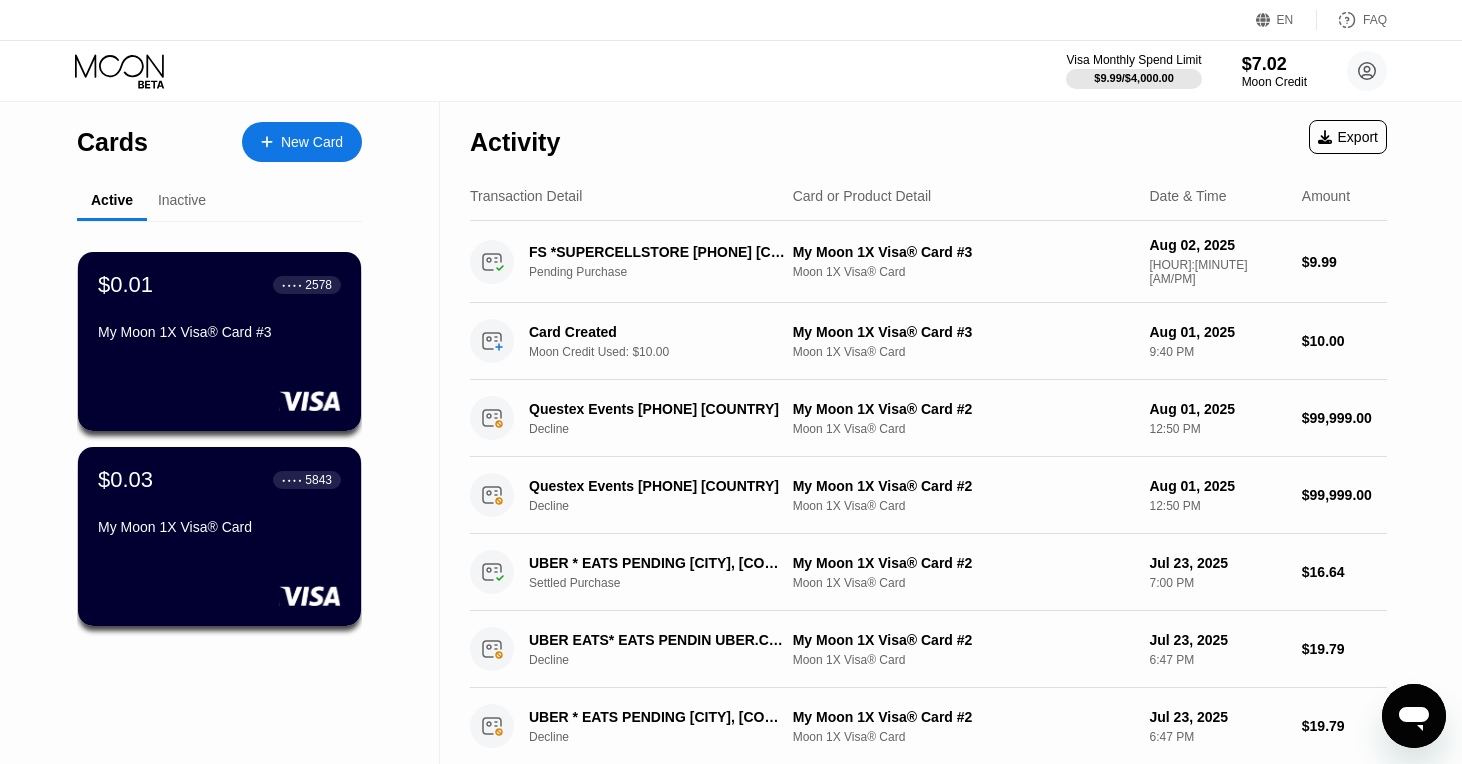click on "Inactive" at bounding box center (182, 201) 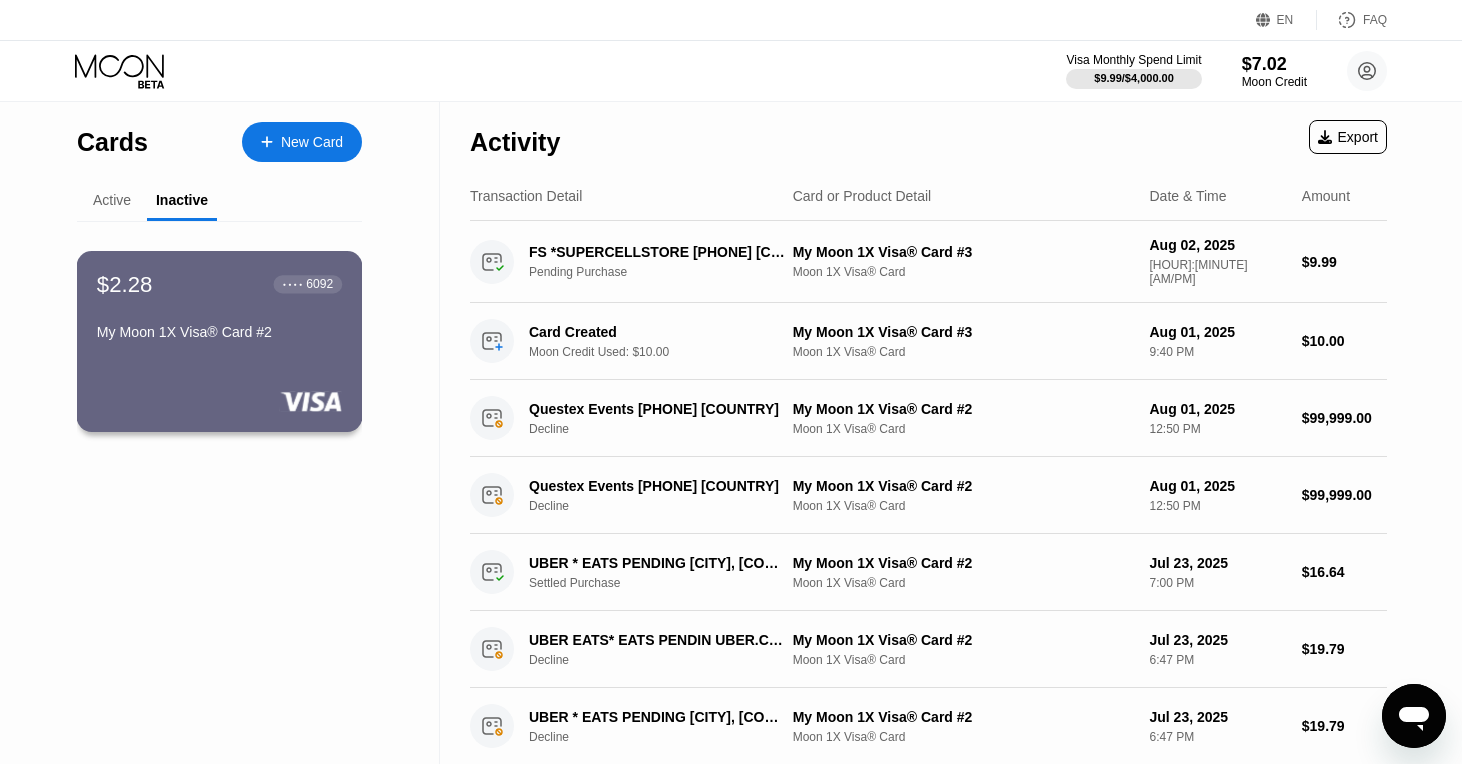 click on "$2.28 ● ● ● ● 6092 My Moon 1X Visa® Card #2" at bounding box center (219, 309) 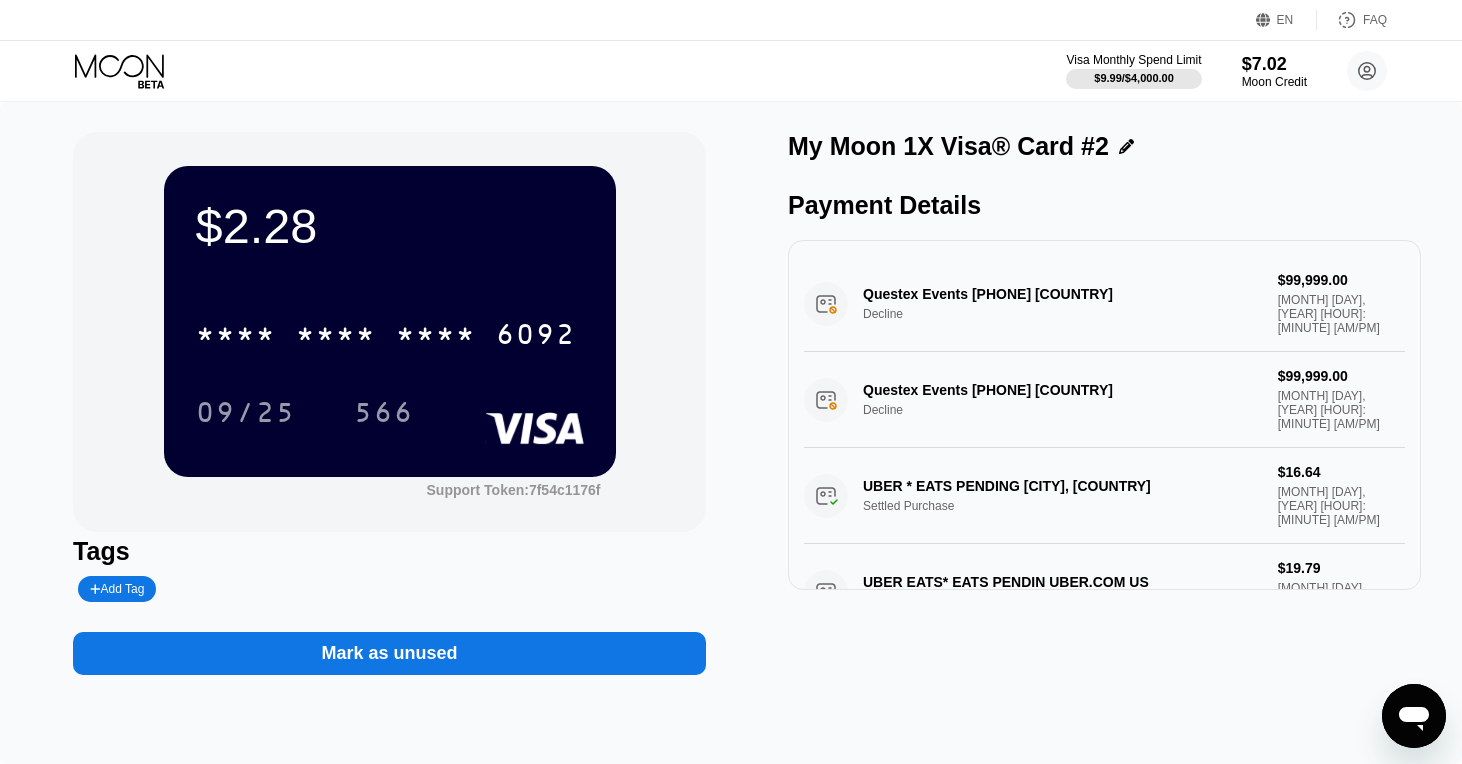 click 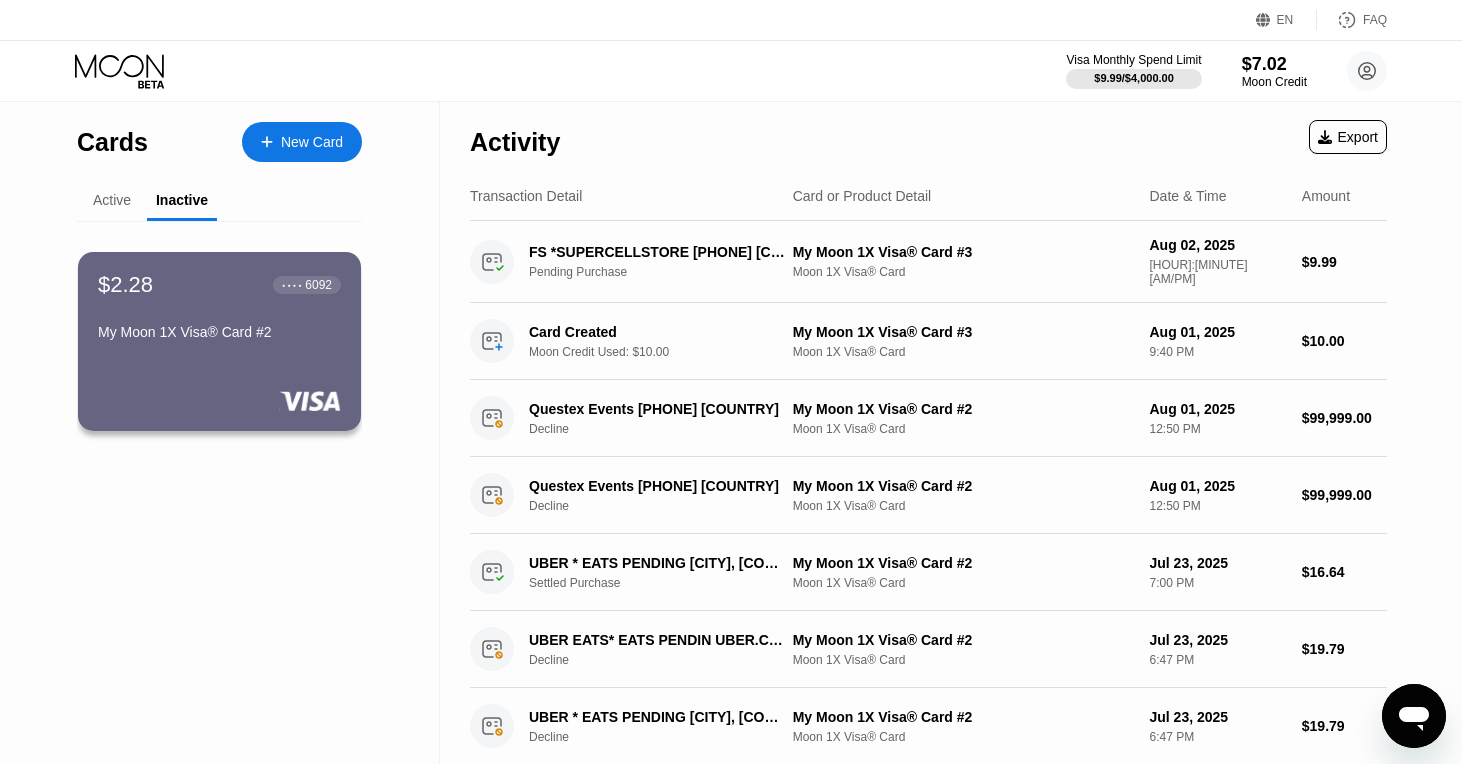 click on "Cards    New Card Active Inactive $0.01 ● ● ● ● 2578 My Moon 1X Visa® Card #3 $0.03 ● ● ● ● 5843 My Moon 1X Visa® Card $2.28 ● ● ● ● 6092 My Moon 1X Visa® Card #2" at bounding box center (219, 395) 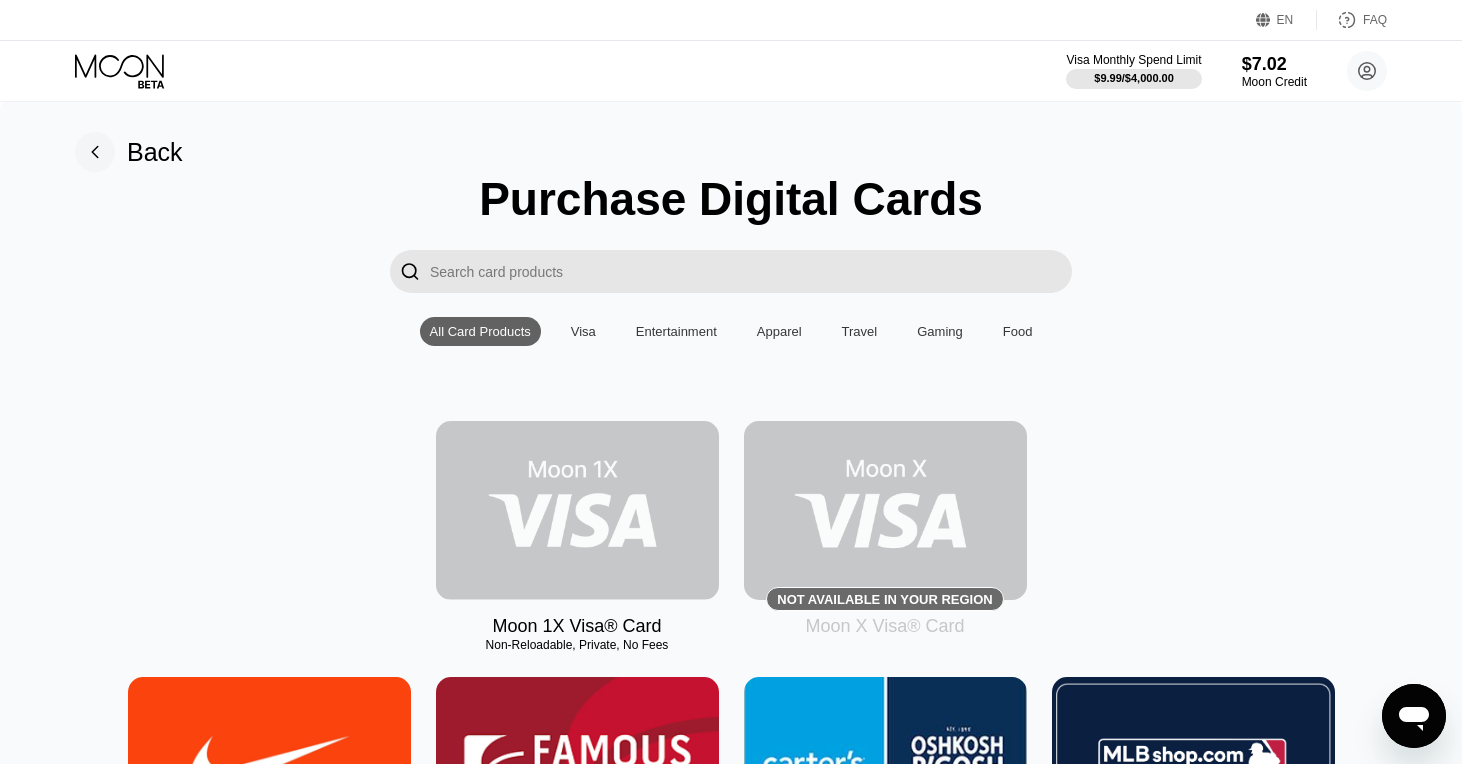 click at bounding box center [577, 510] 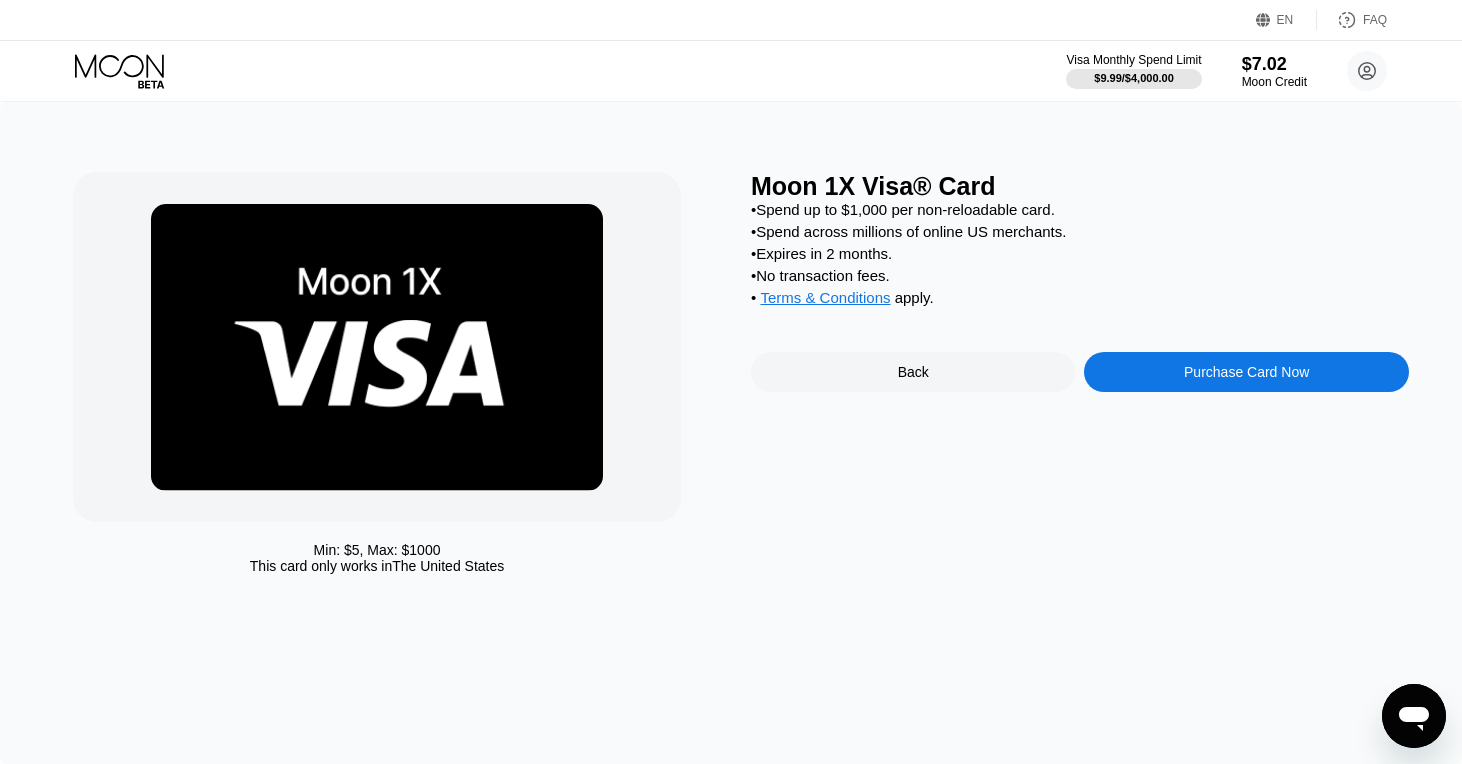 click on "Purchase Card Now" at bounding box center [1246, 372] 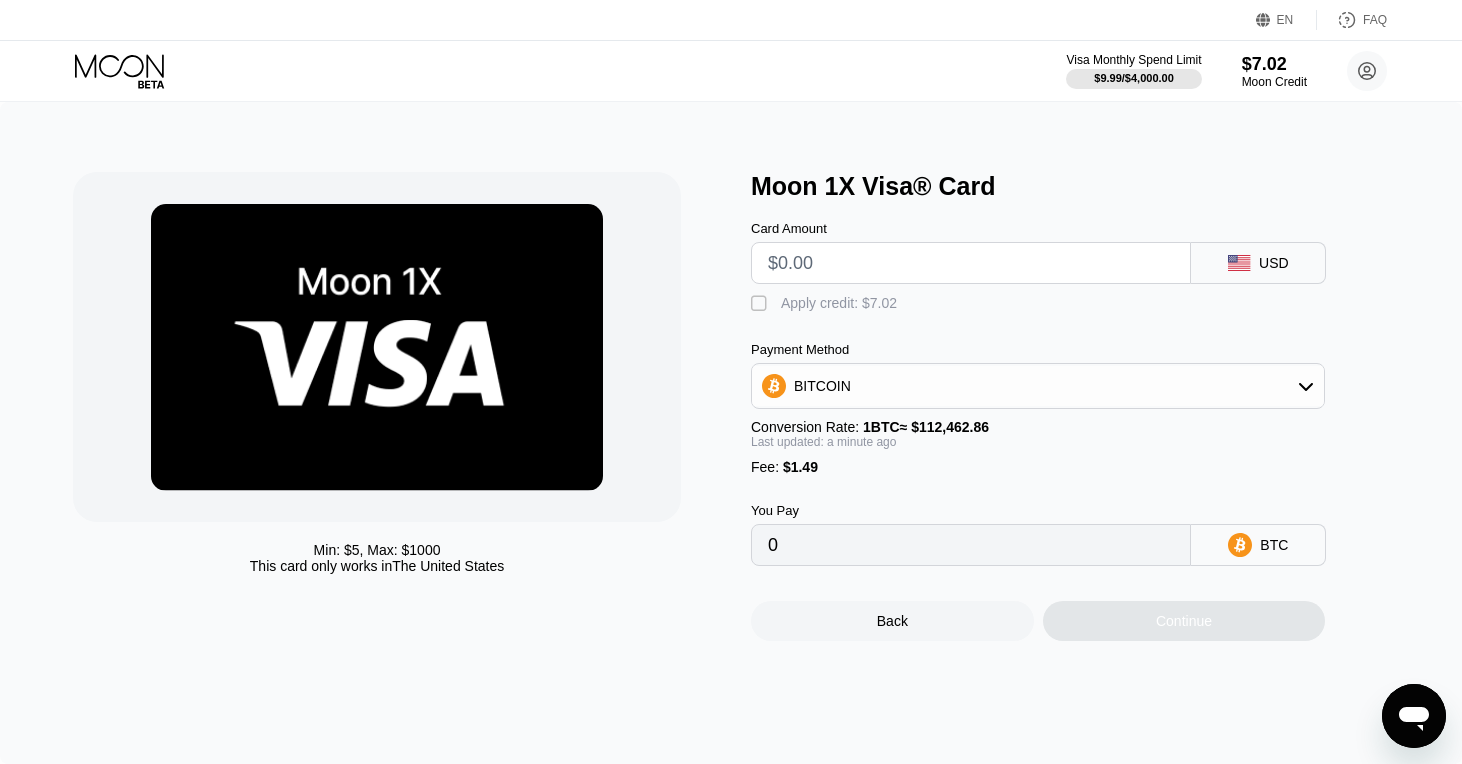 click at bounding box center (971, 263) 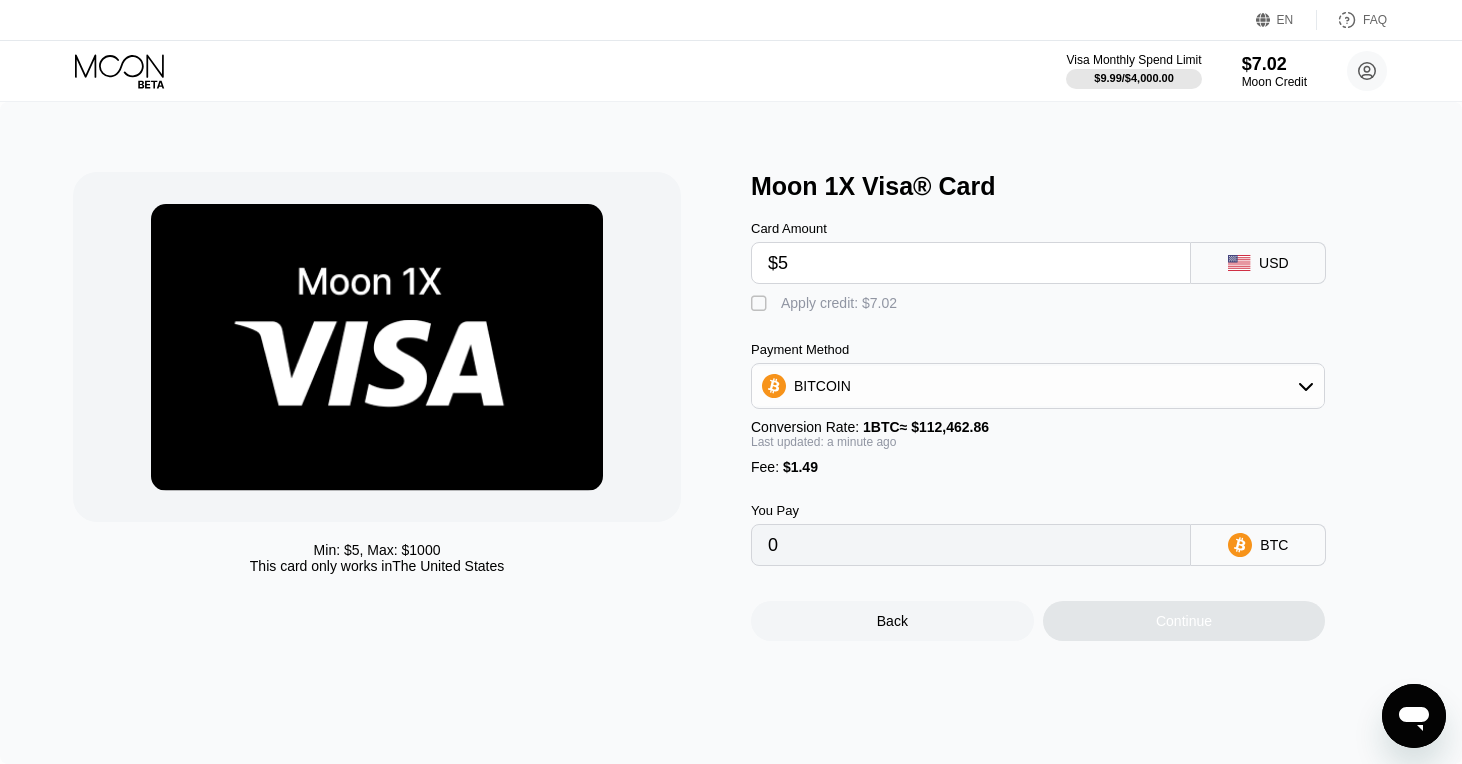 type on "0.00005771" 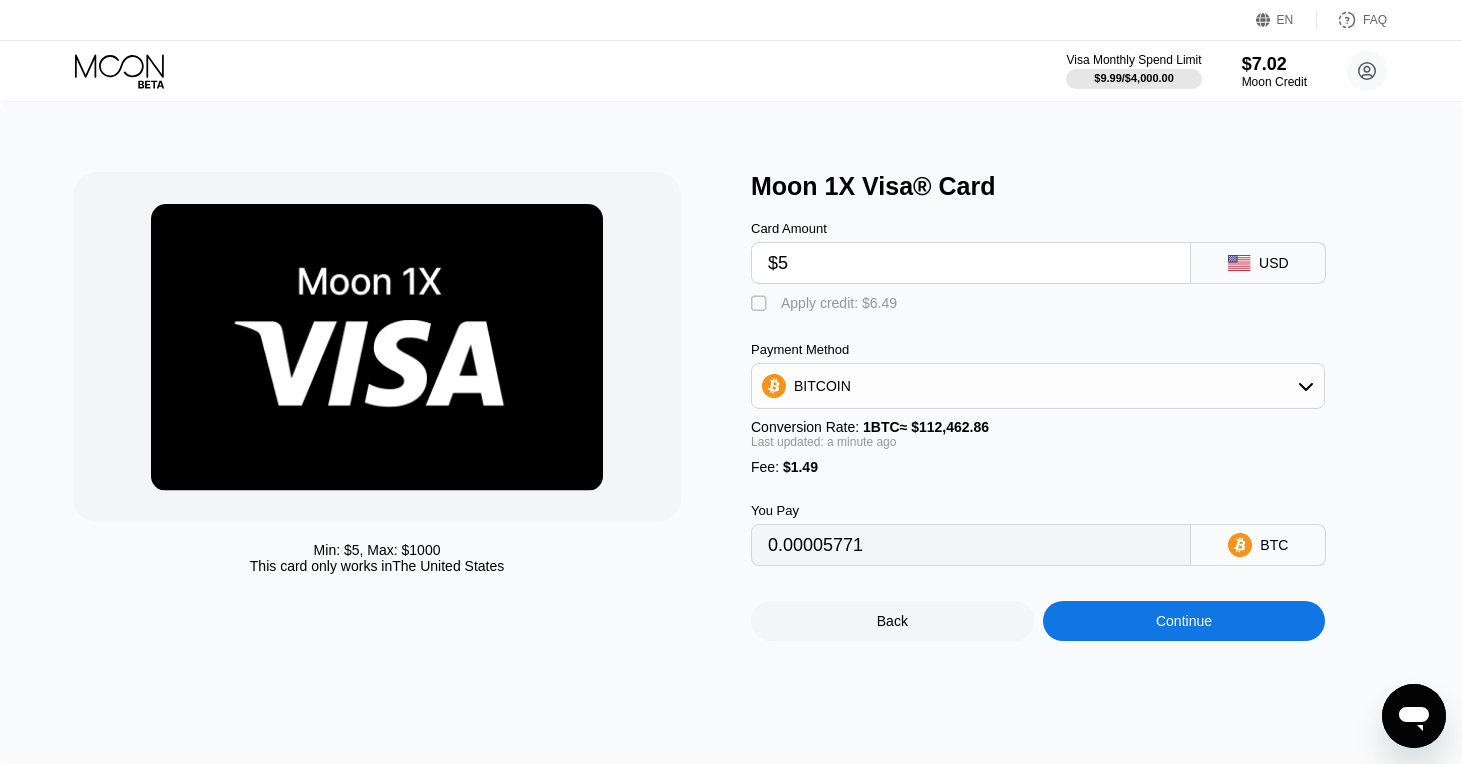 type on "$5" 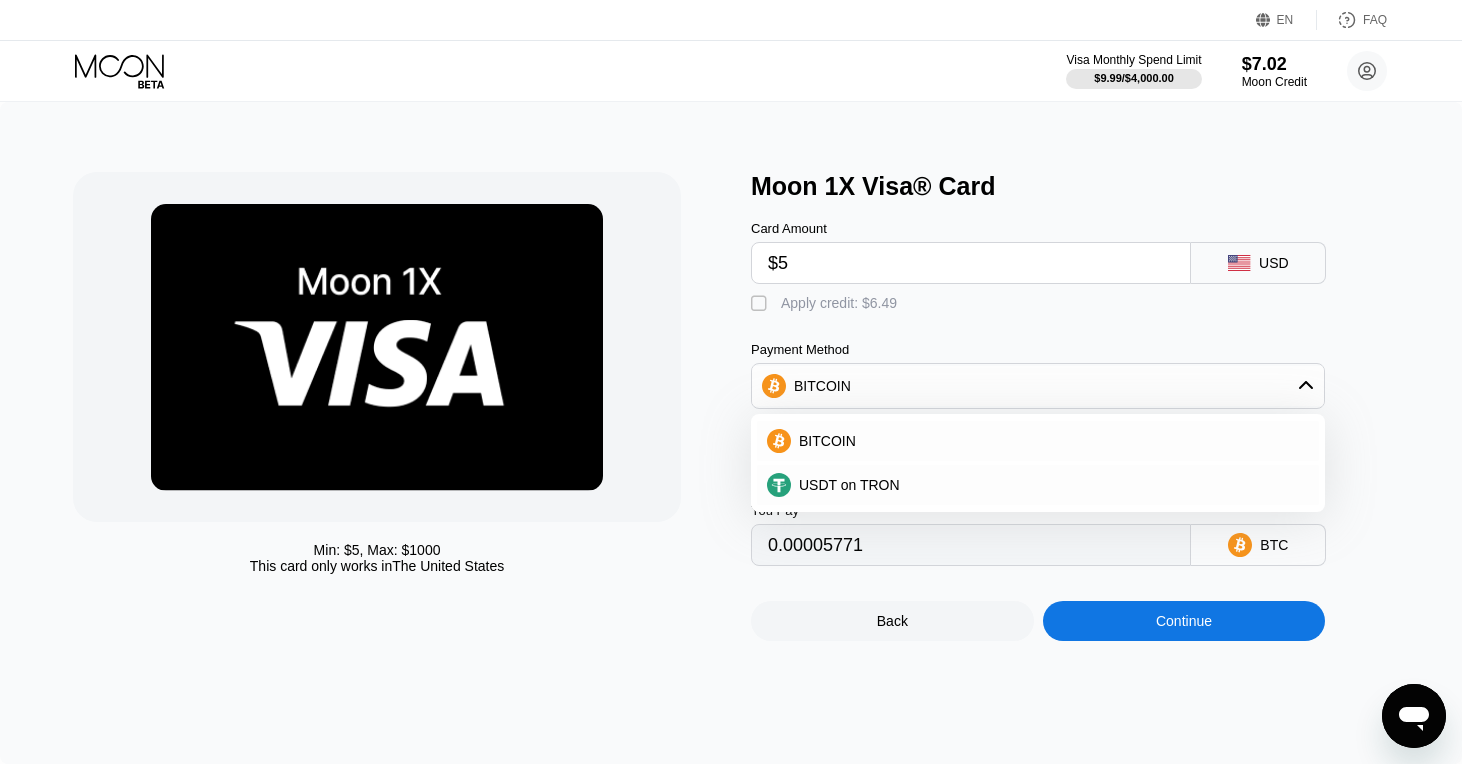 click on "BITCOIN" at bounding box center (1038, 386) 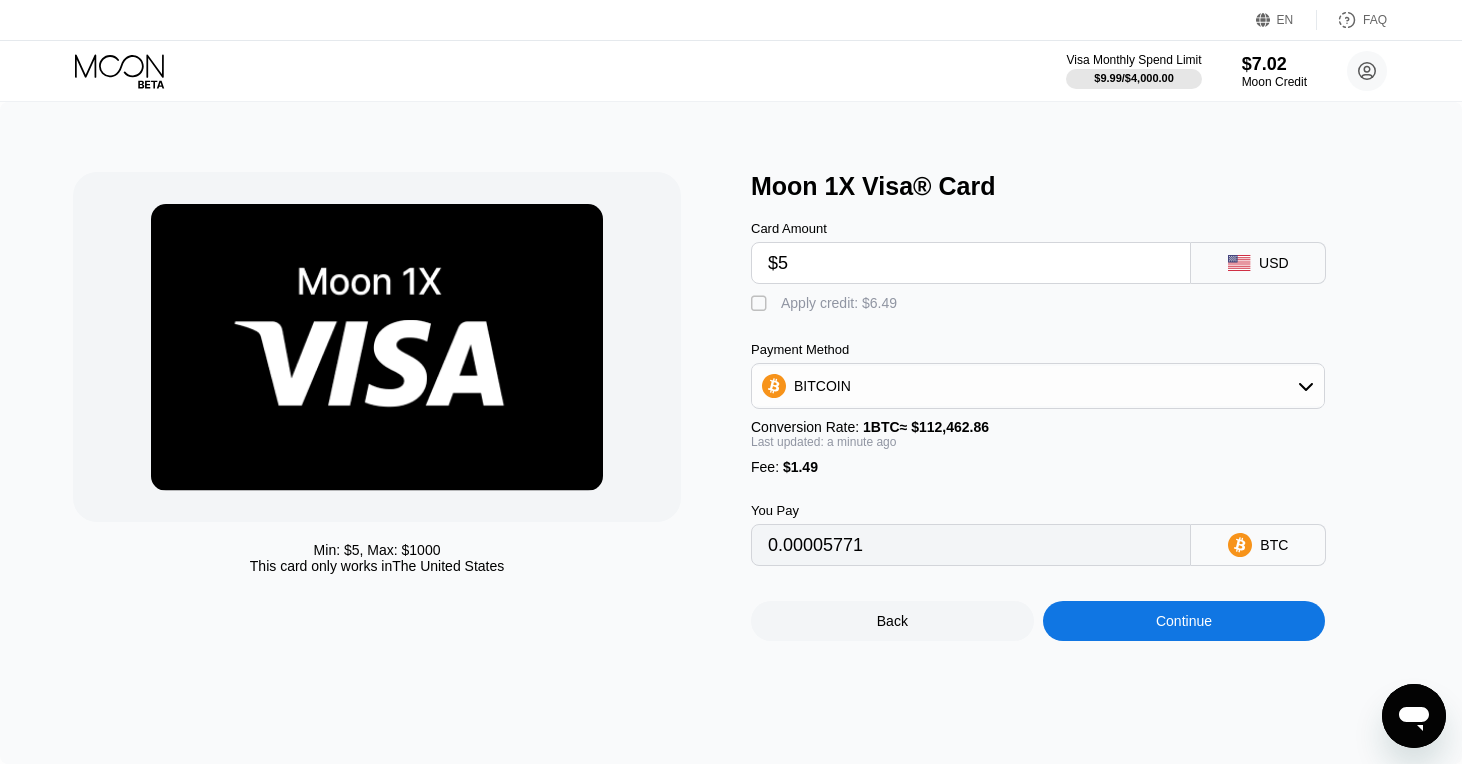click on "Card Amount $5 USD  Apply credit: $6.49 Payment Method BITCOIN Conversion Rate:   1  BTC  ≈   $112,462.86 Last updated:   a minute ago Fee :   $1.49 You Pay 0.00005771 BTC" at bounding box center (1071, 383) 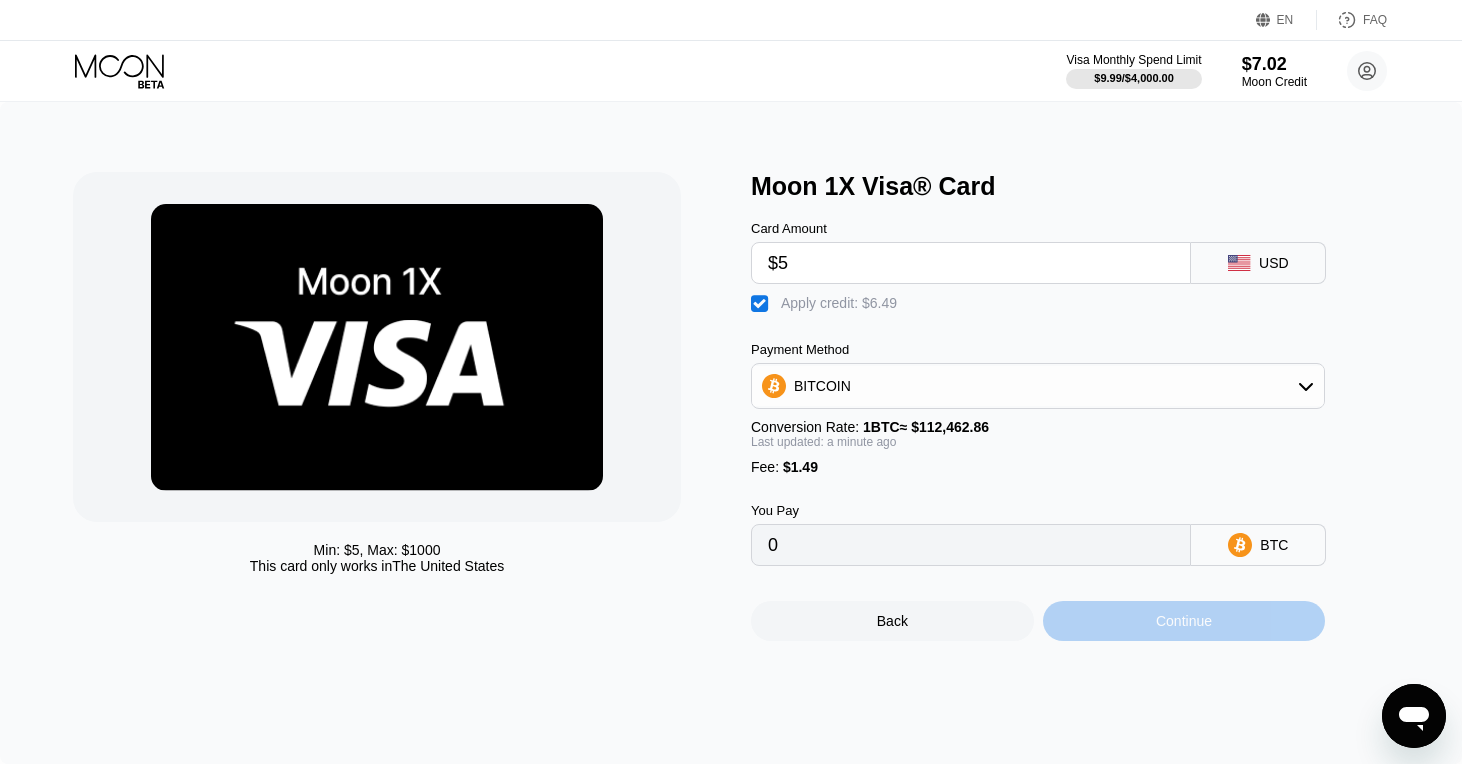 click on "Continue" at bounding box center (1184, 621) 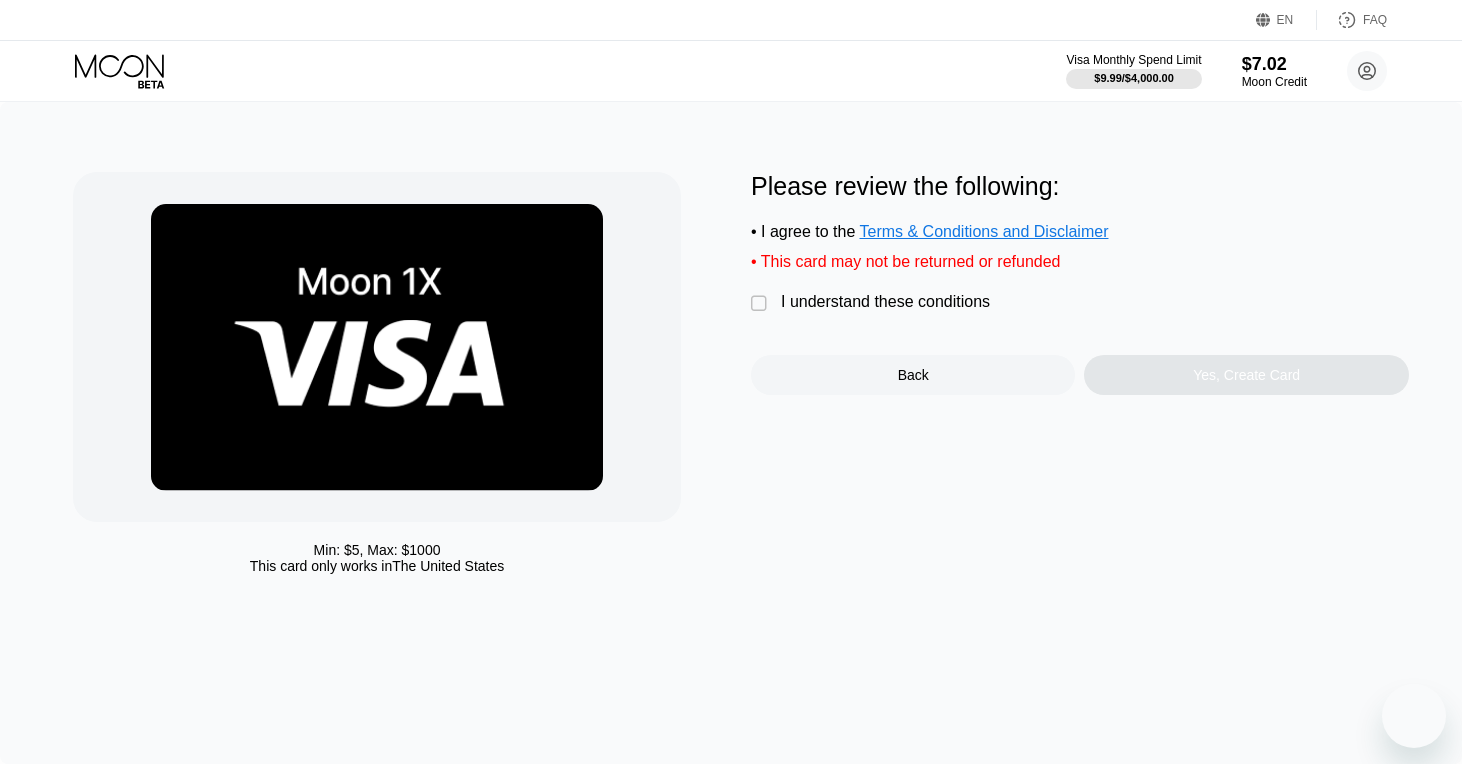scroll, scrollTop: 0, scrollLeft: 0, axis: both 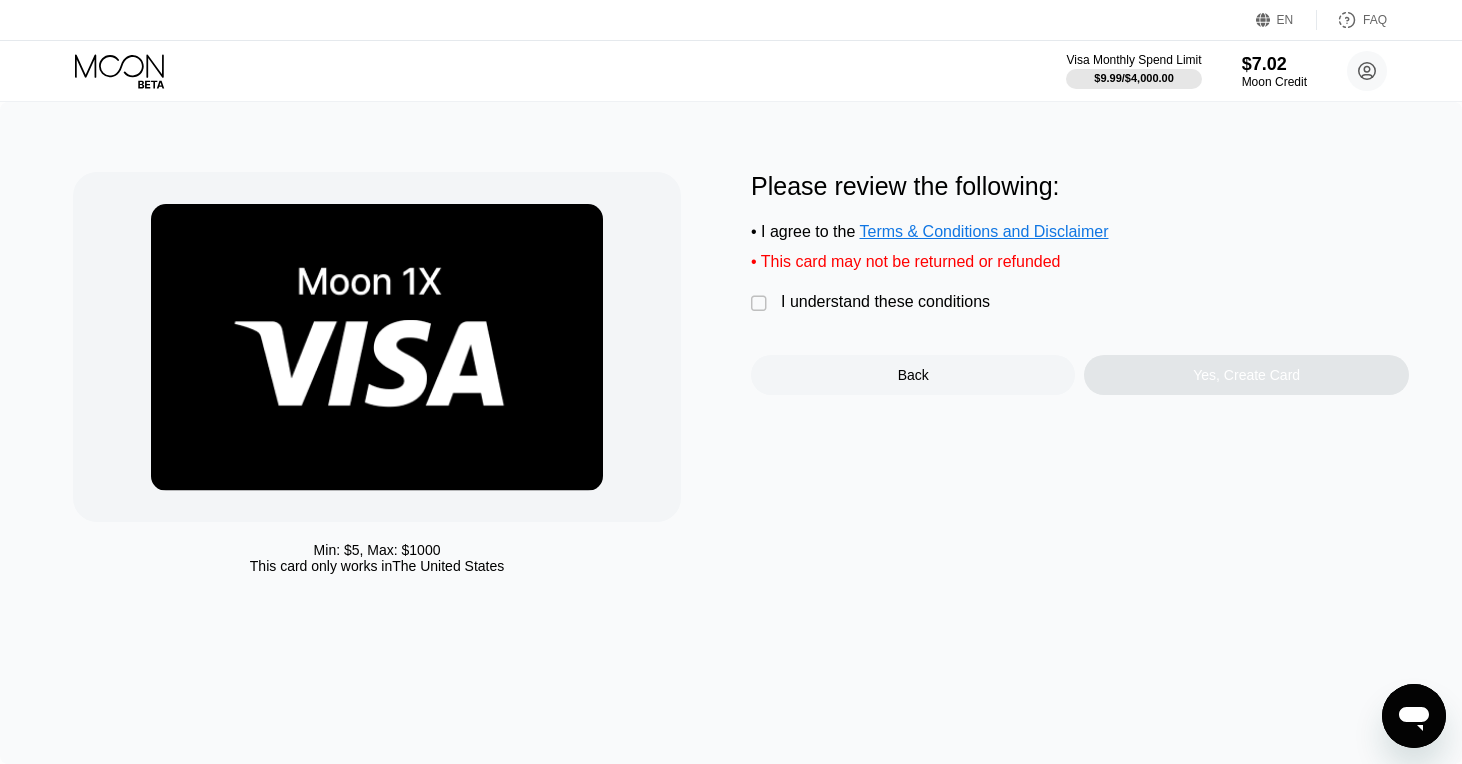 click on " I understand these conditions" at bounding box center (875, 303) 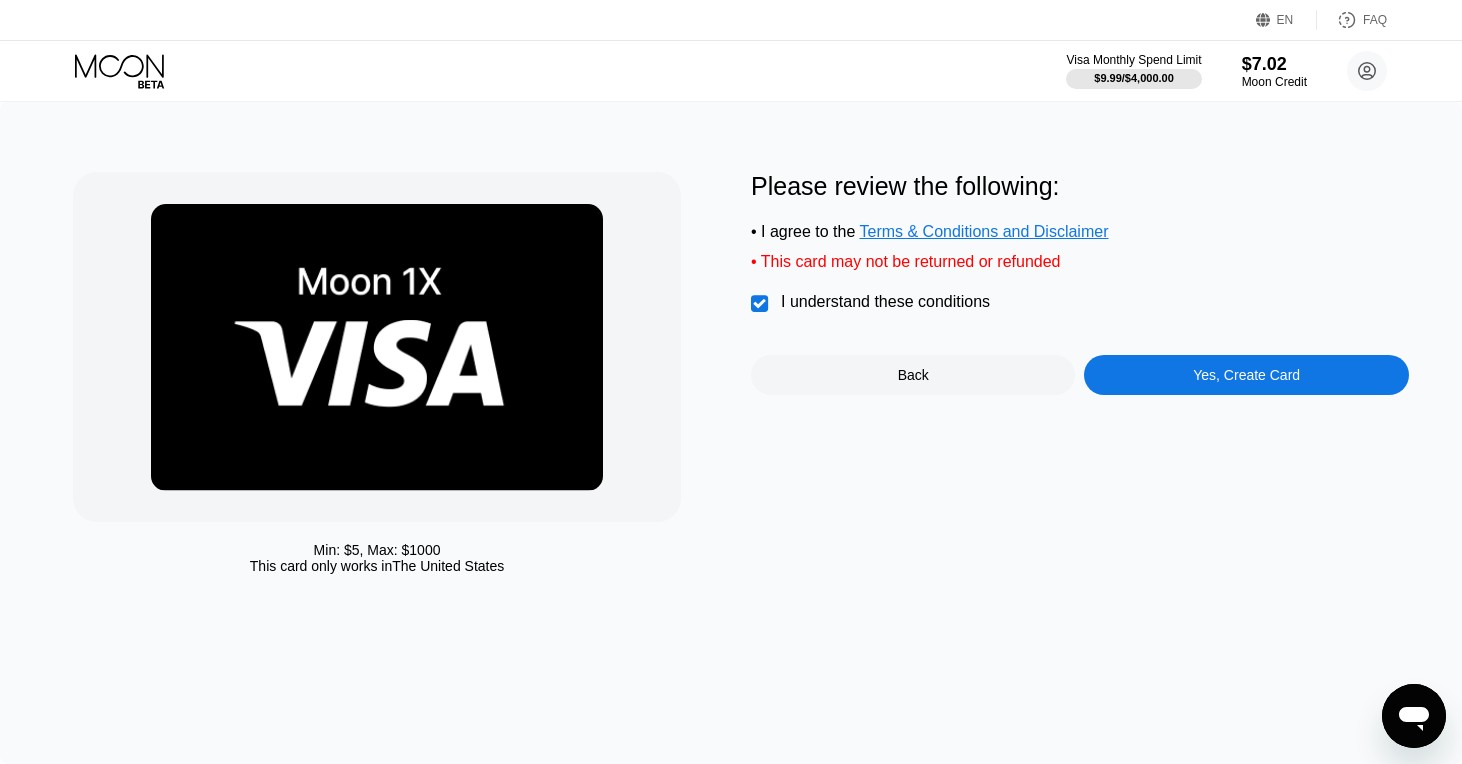 click on "Yes, Create Card" at bounding box center [1246, 375] 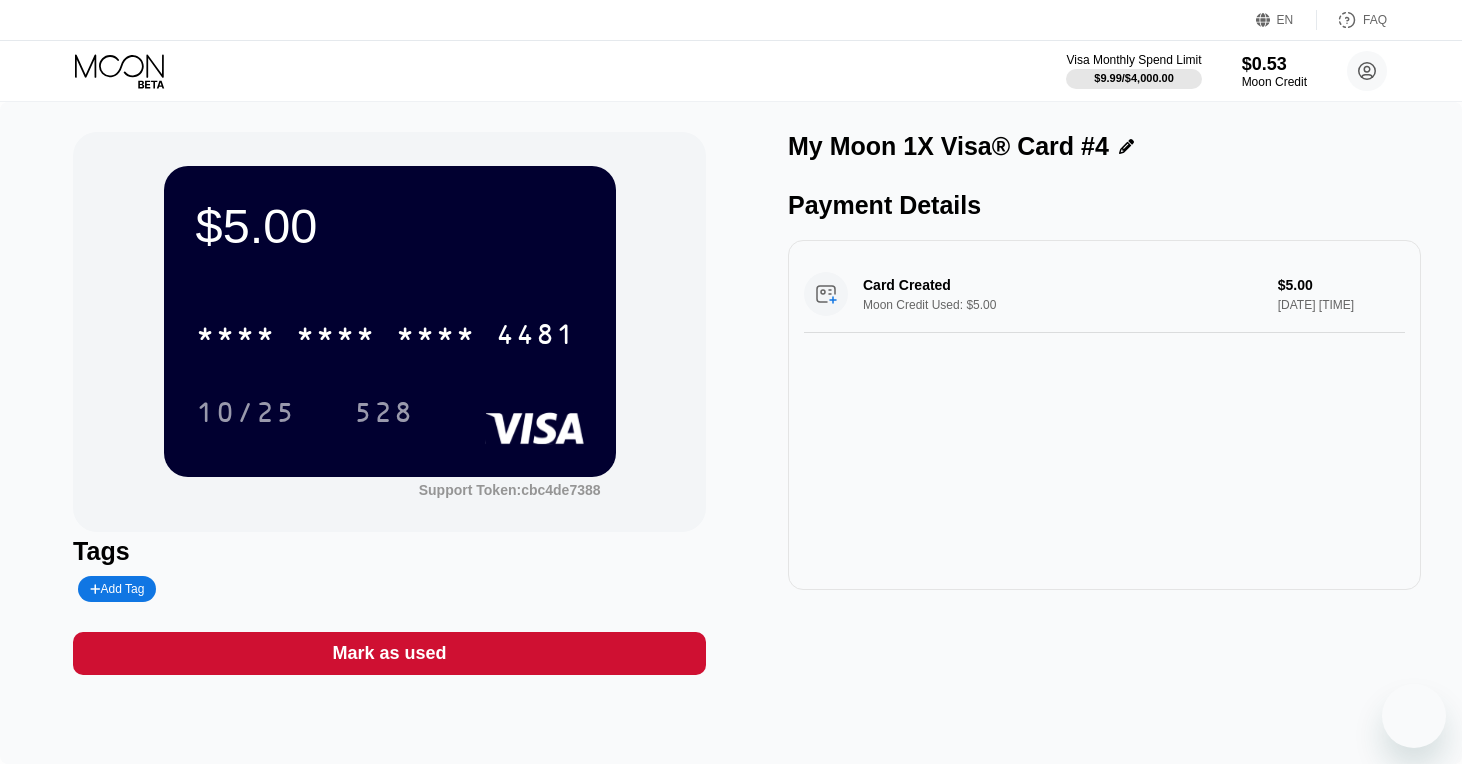 scroll, scrollTop: 0, scrollLeft: 0, axis: both 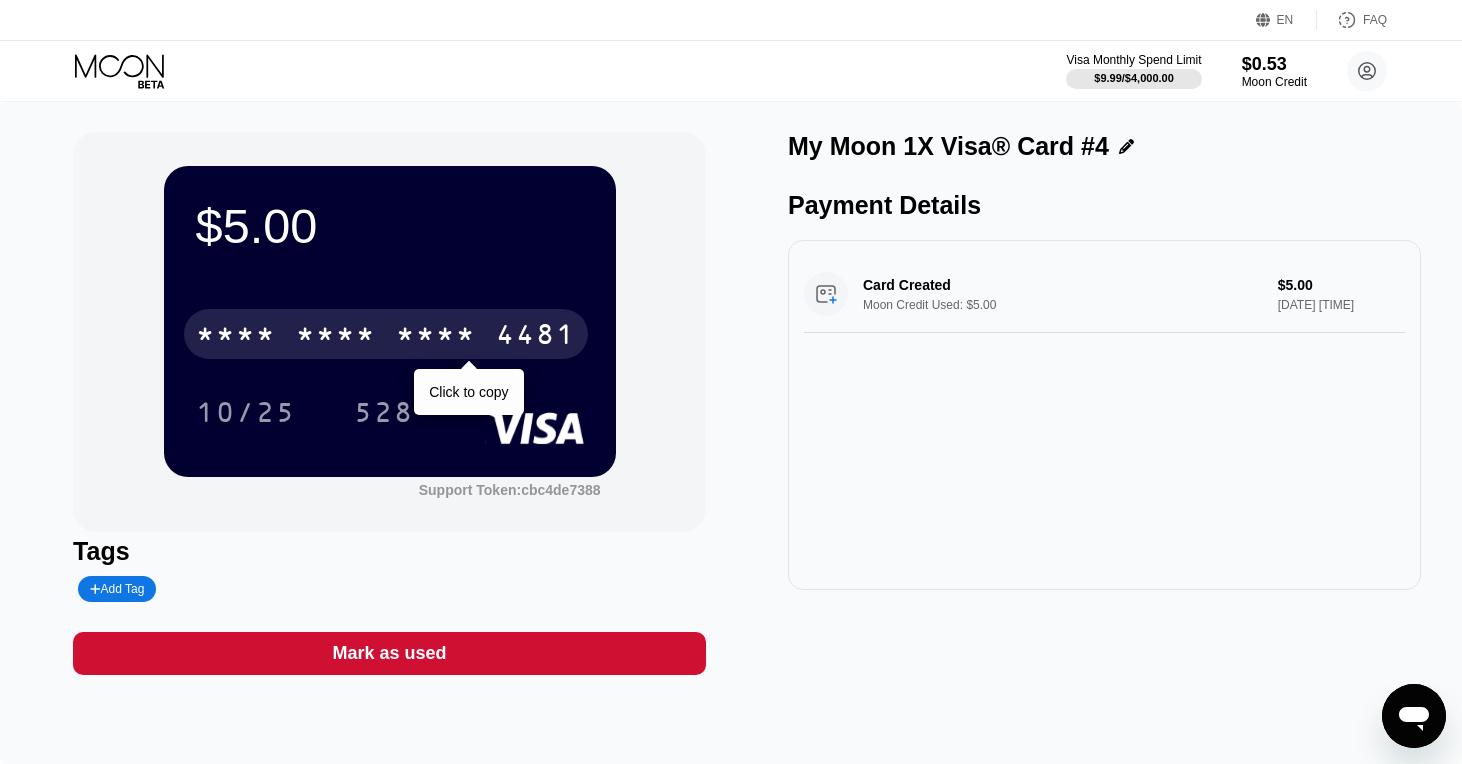 click on "[MASKED_CARD_NUMBER]" at bounding box center (386, 334) 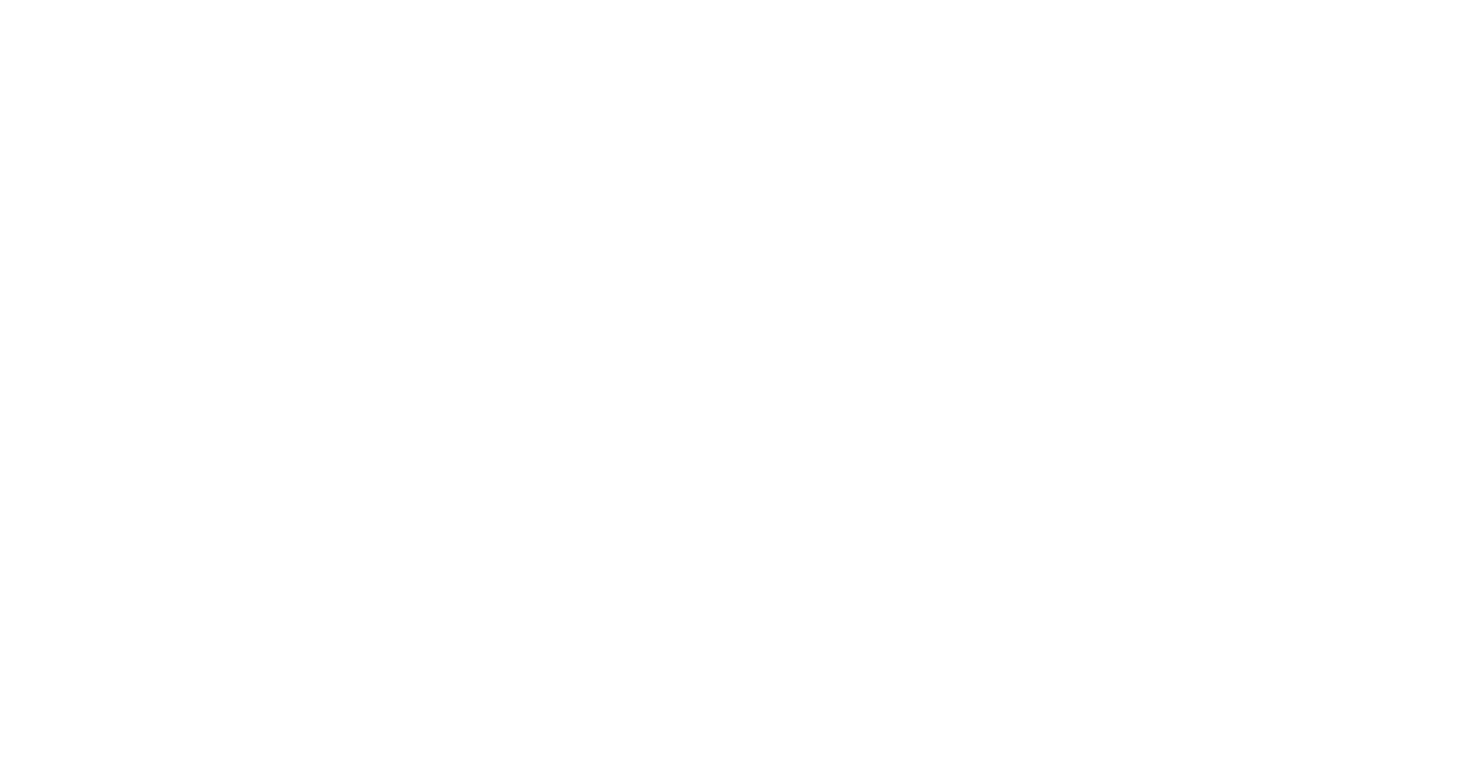 scroll, scrollTop: 0, scrollLeft: 0, axis: both 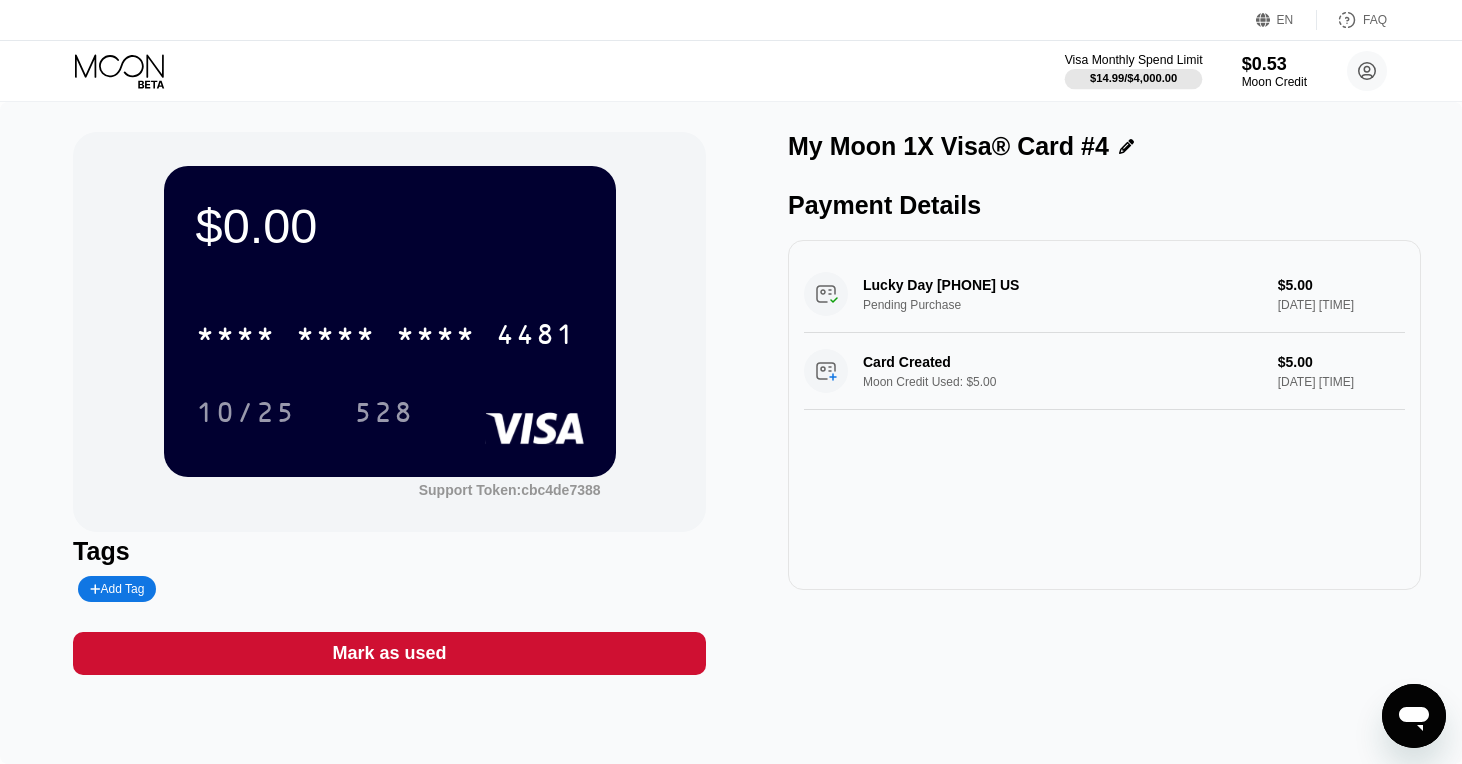 click on "Visa Monthly Spend Limit" at bounding box center [1134, 60] 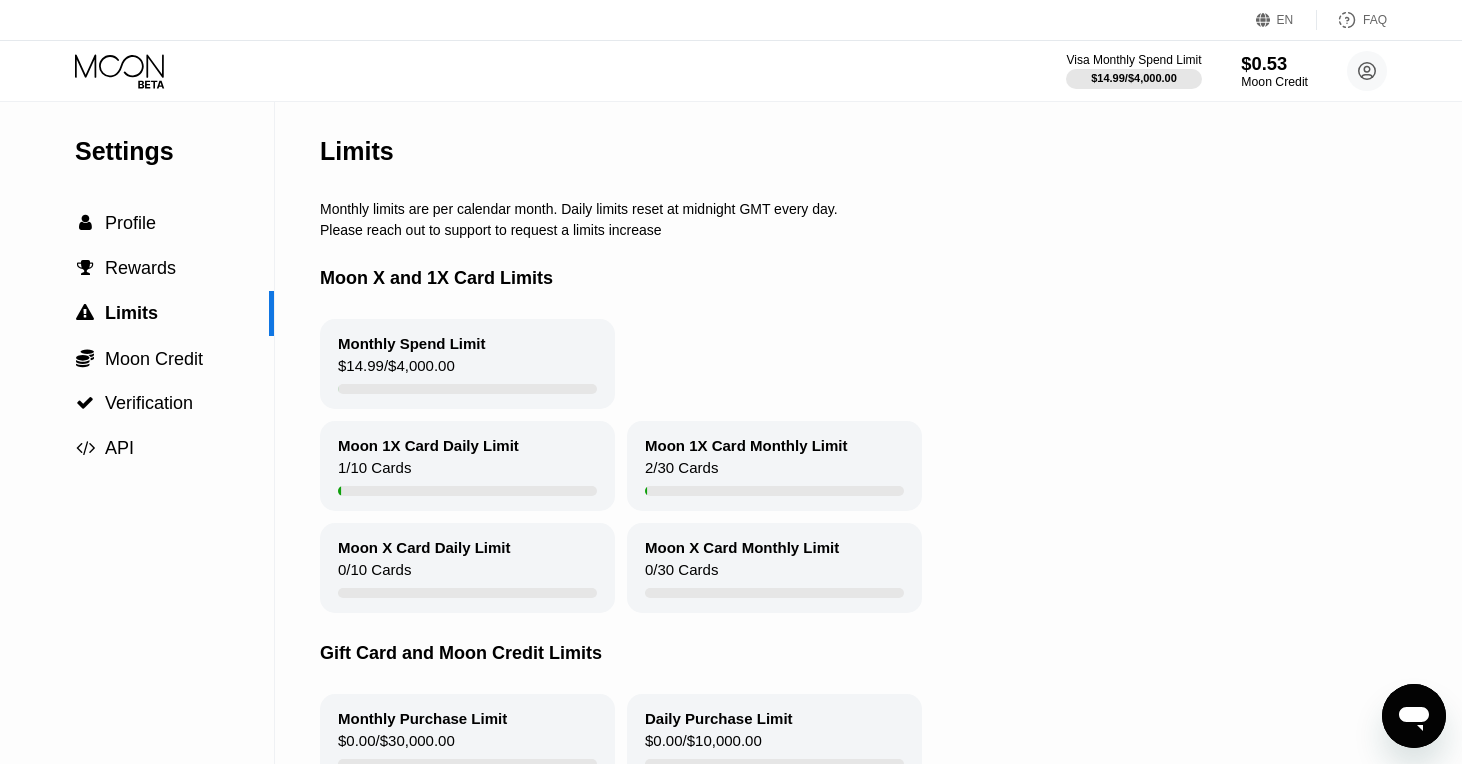 click on "$0.53" at bounding box center (1274, 63) 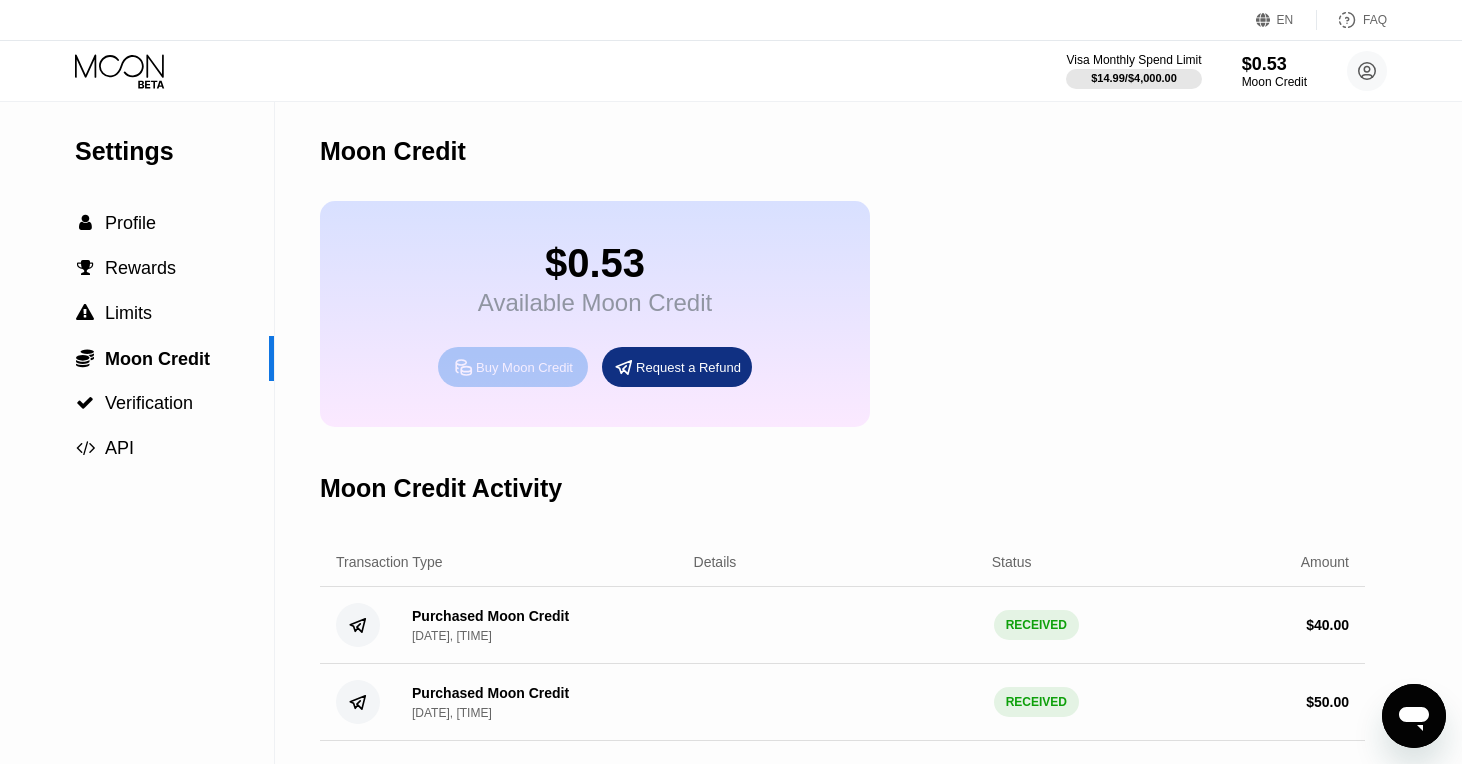 click on "Buy Moon Credit" at bounding box center [513, 367] 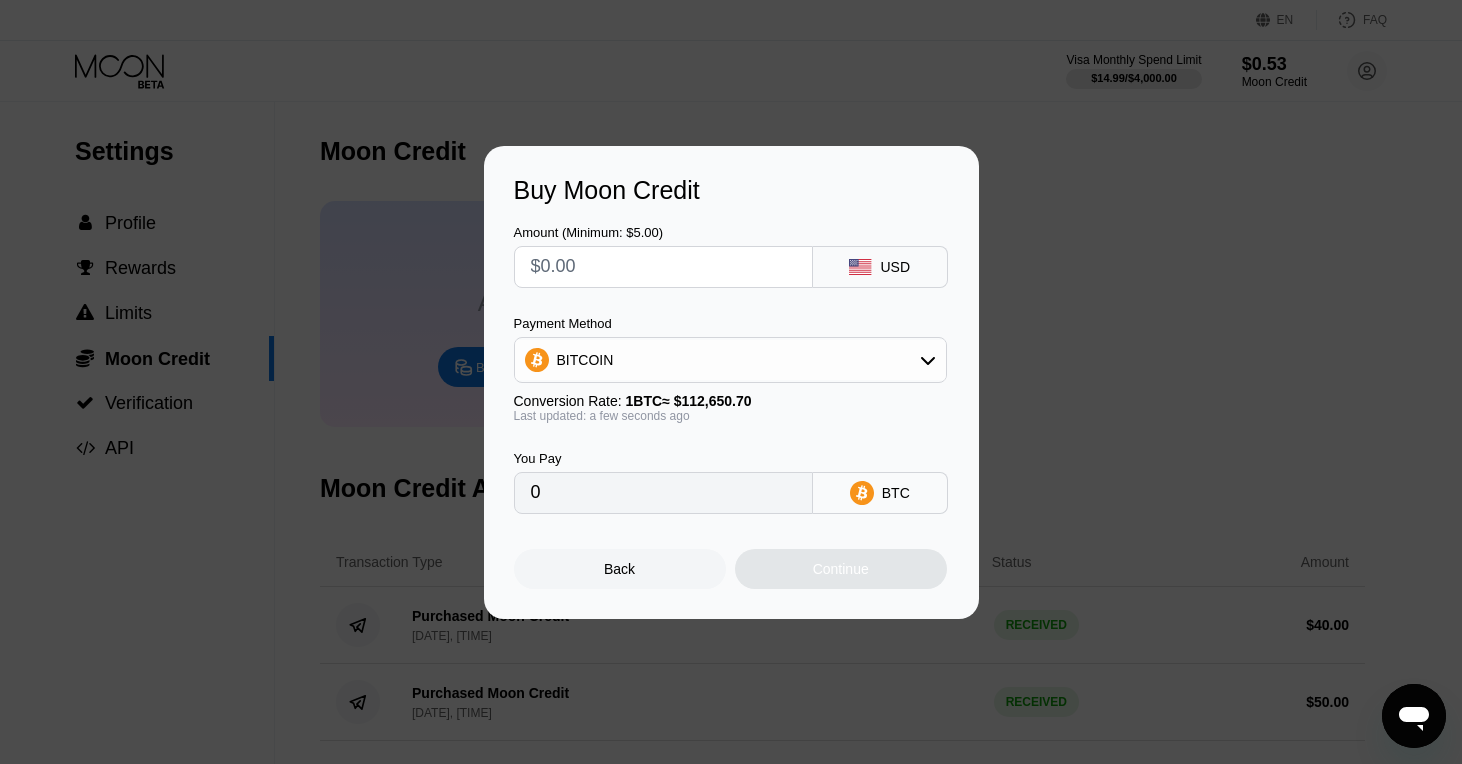 click on "BITCOIN" at bounding box center (730, 360) 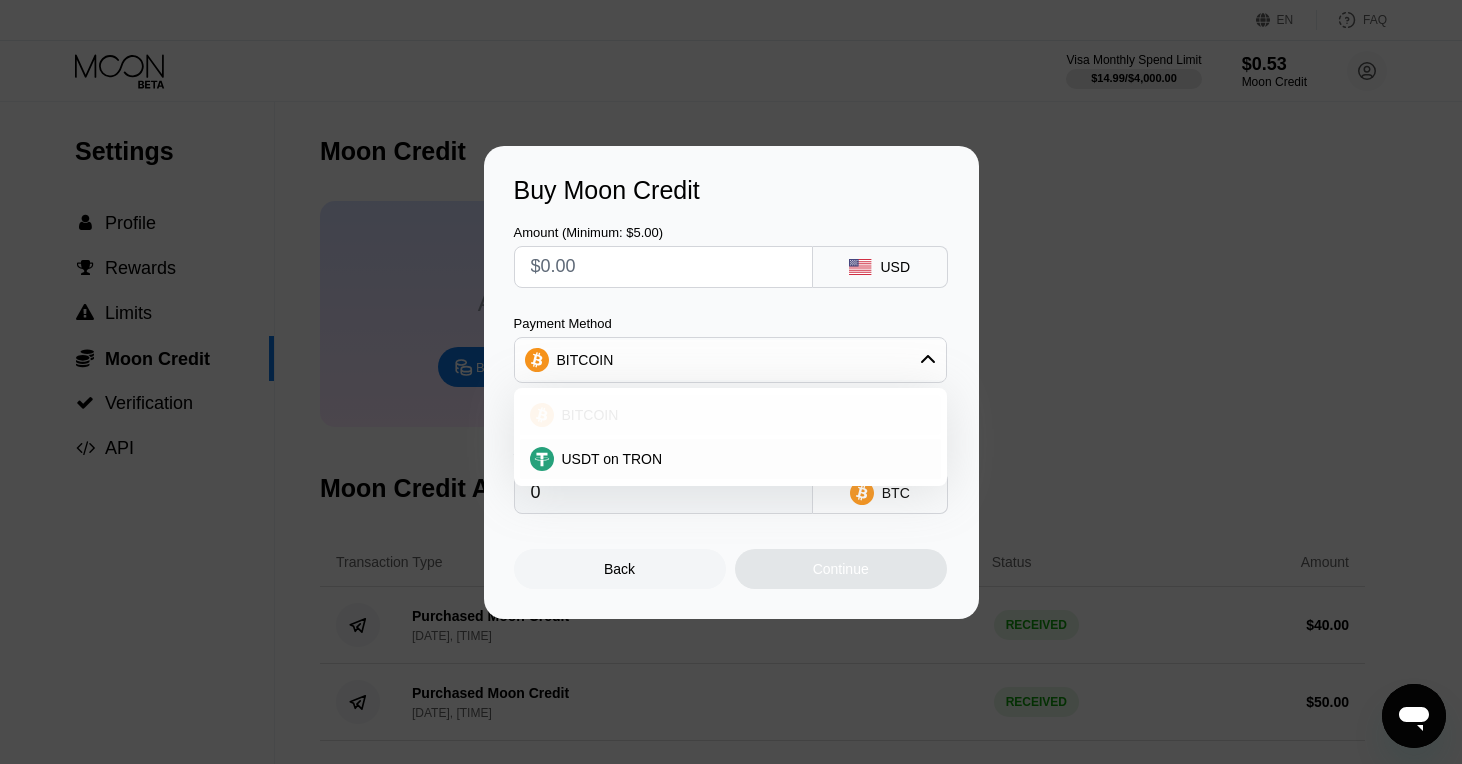 click on "BITCOIN" at bounding box center (730, 415) 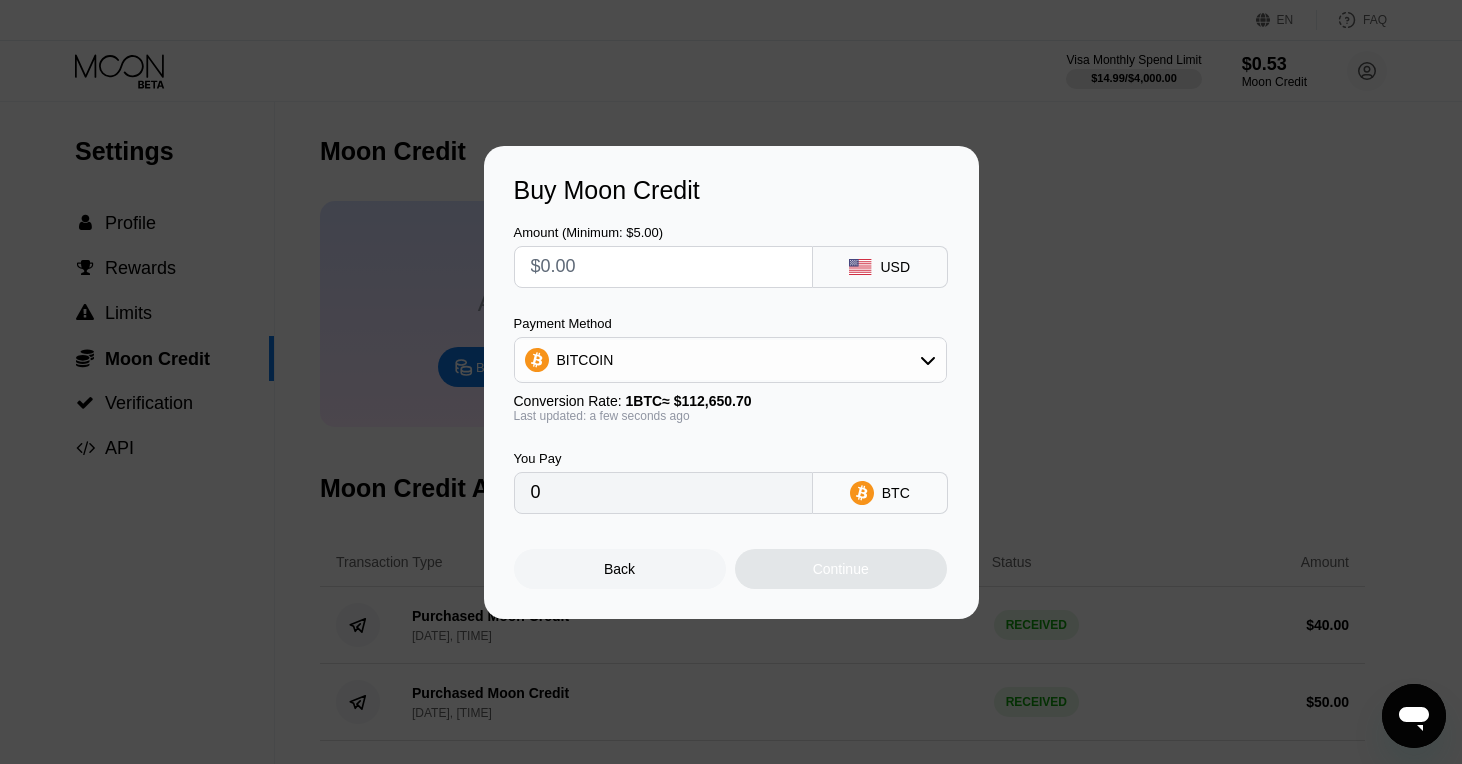 click at bounding box center (663, 267) 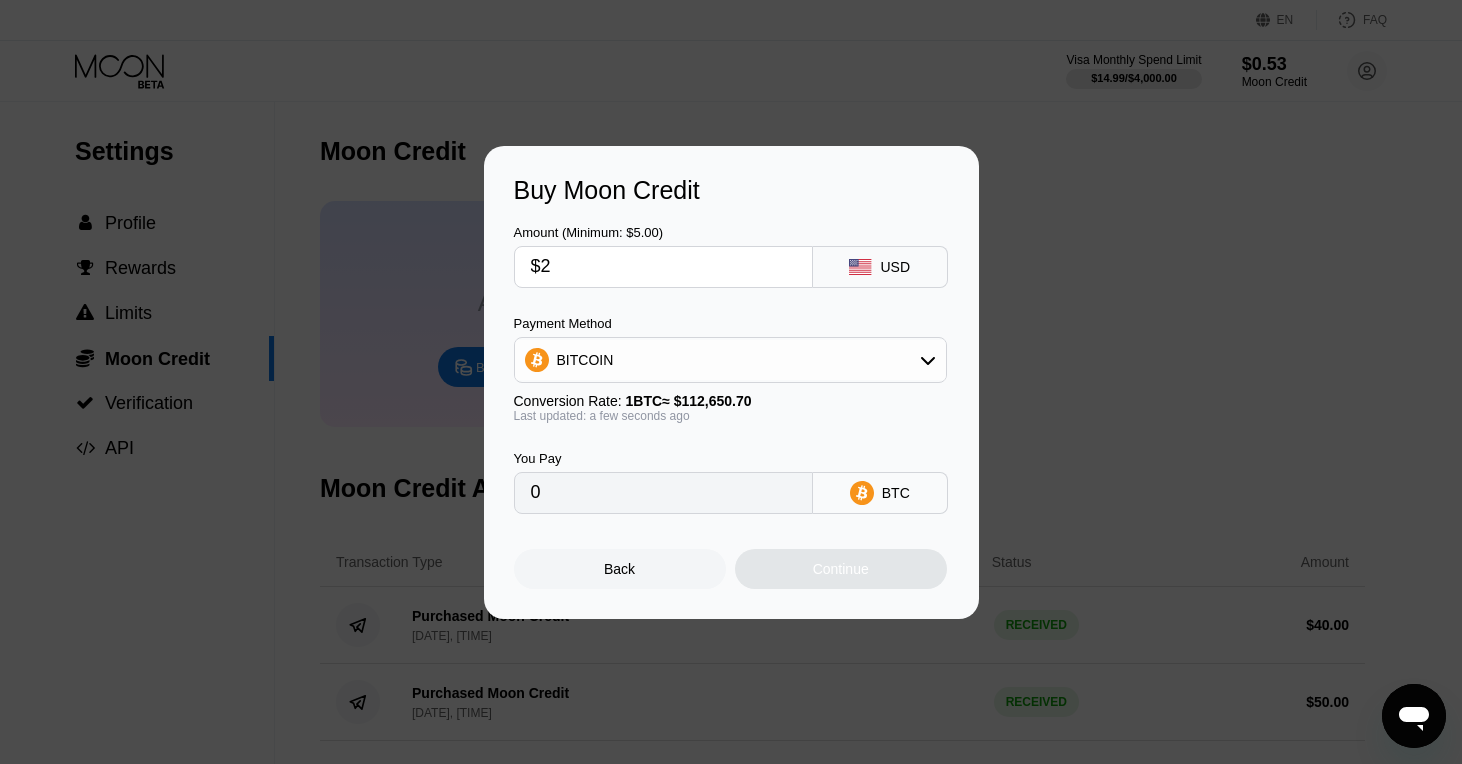 type on "0.00001776" 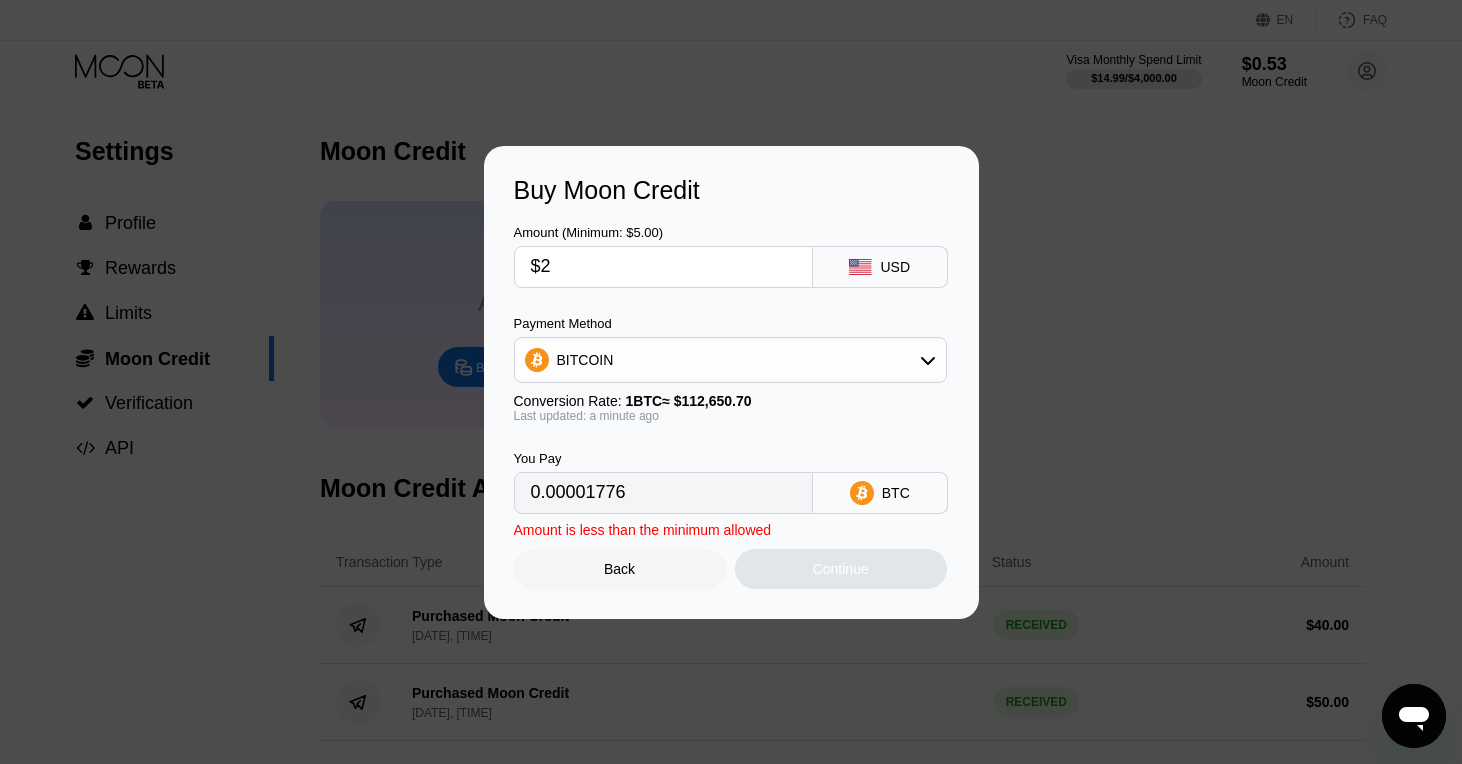 type on "$29" 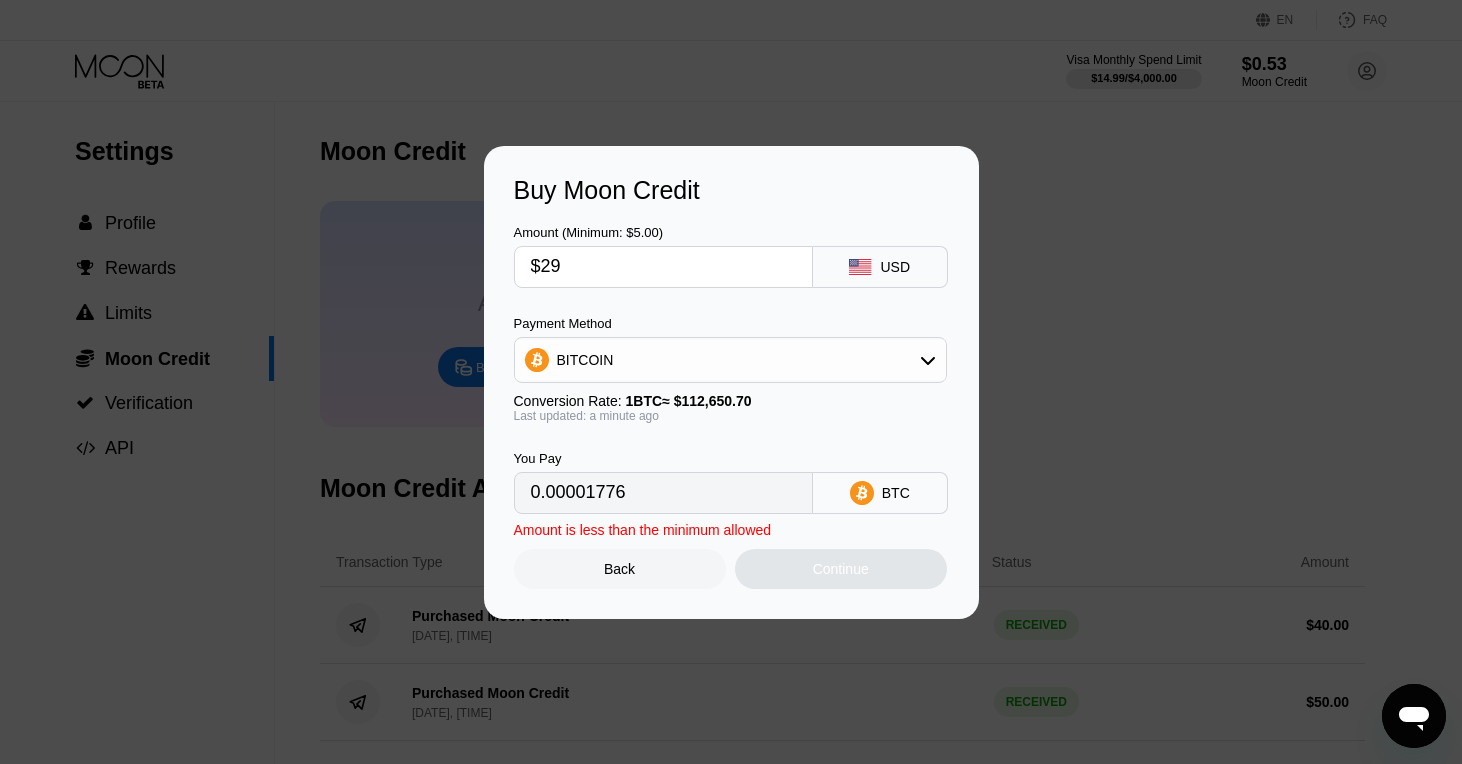 type on "0.00025744" 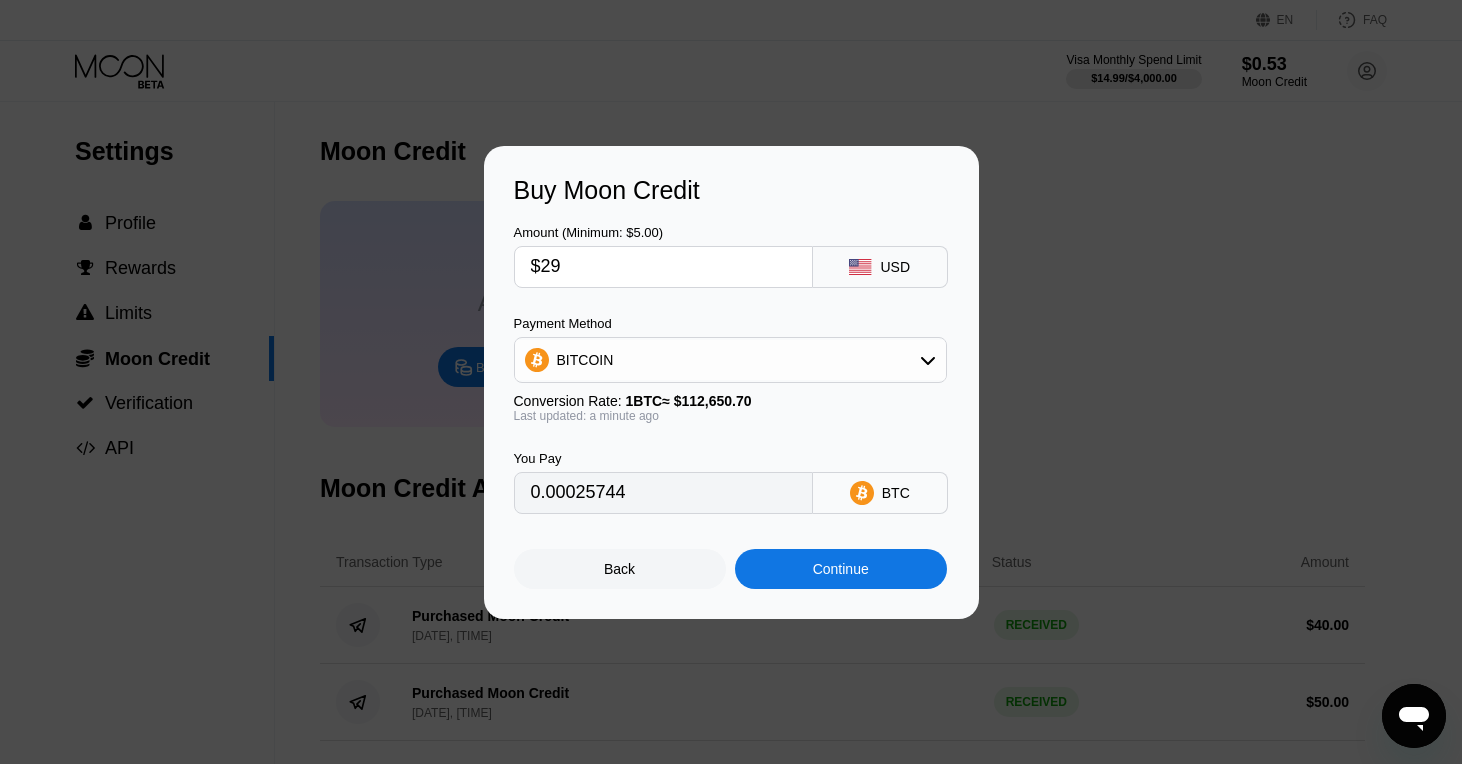 type on "$2" 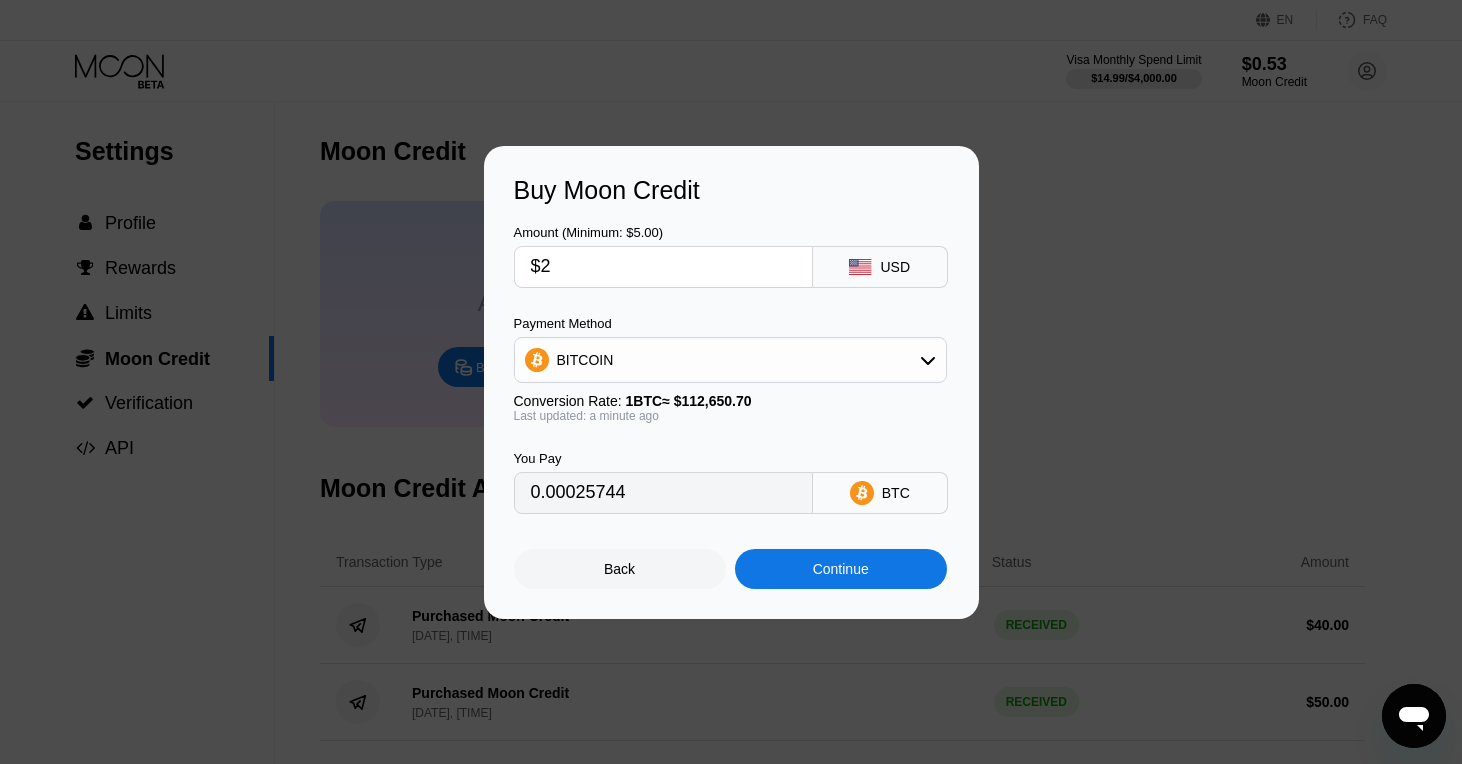 type on "0.00001776" 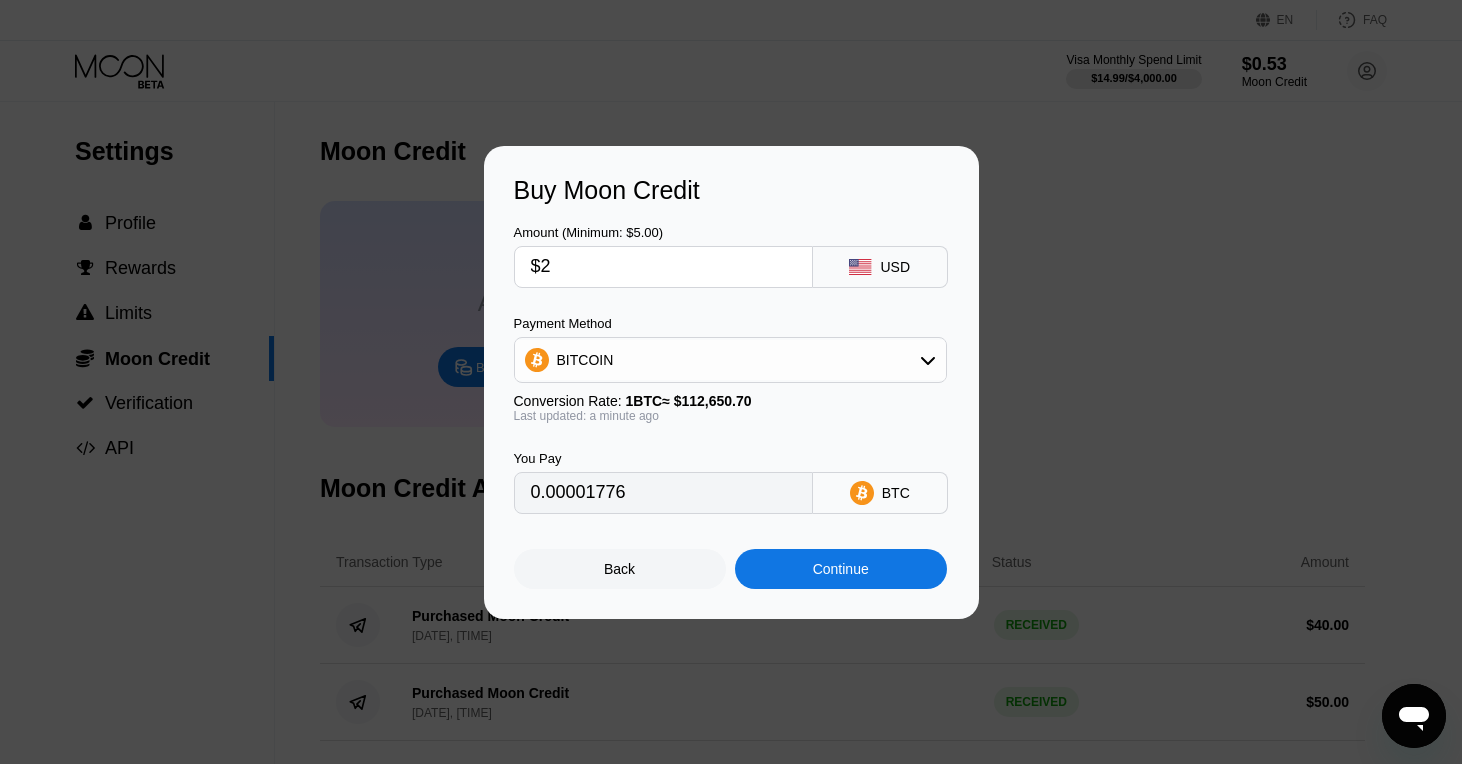 type on "$20" 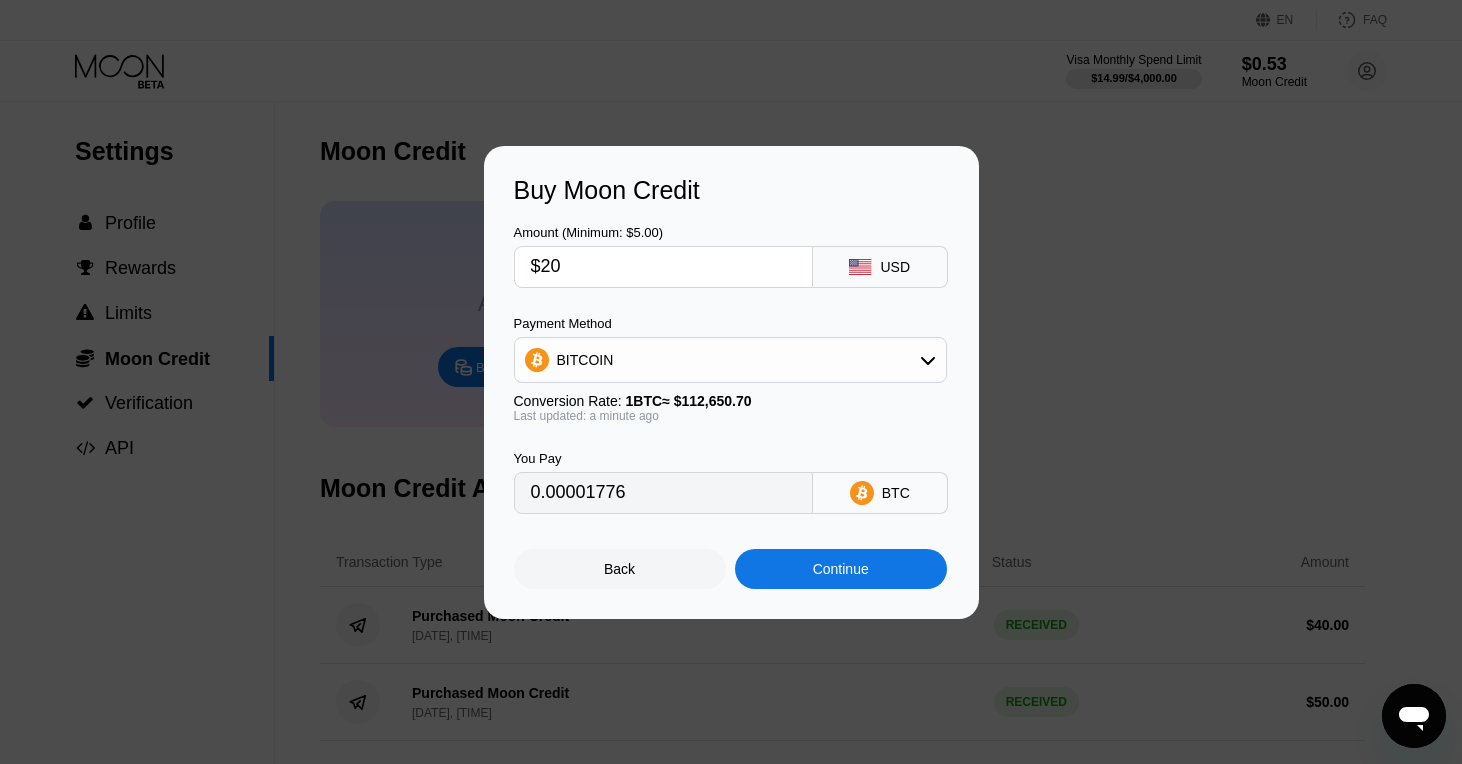 type on "0.00017754" 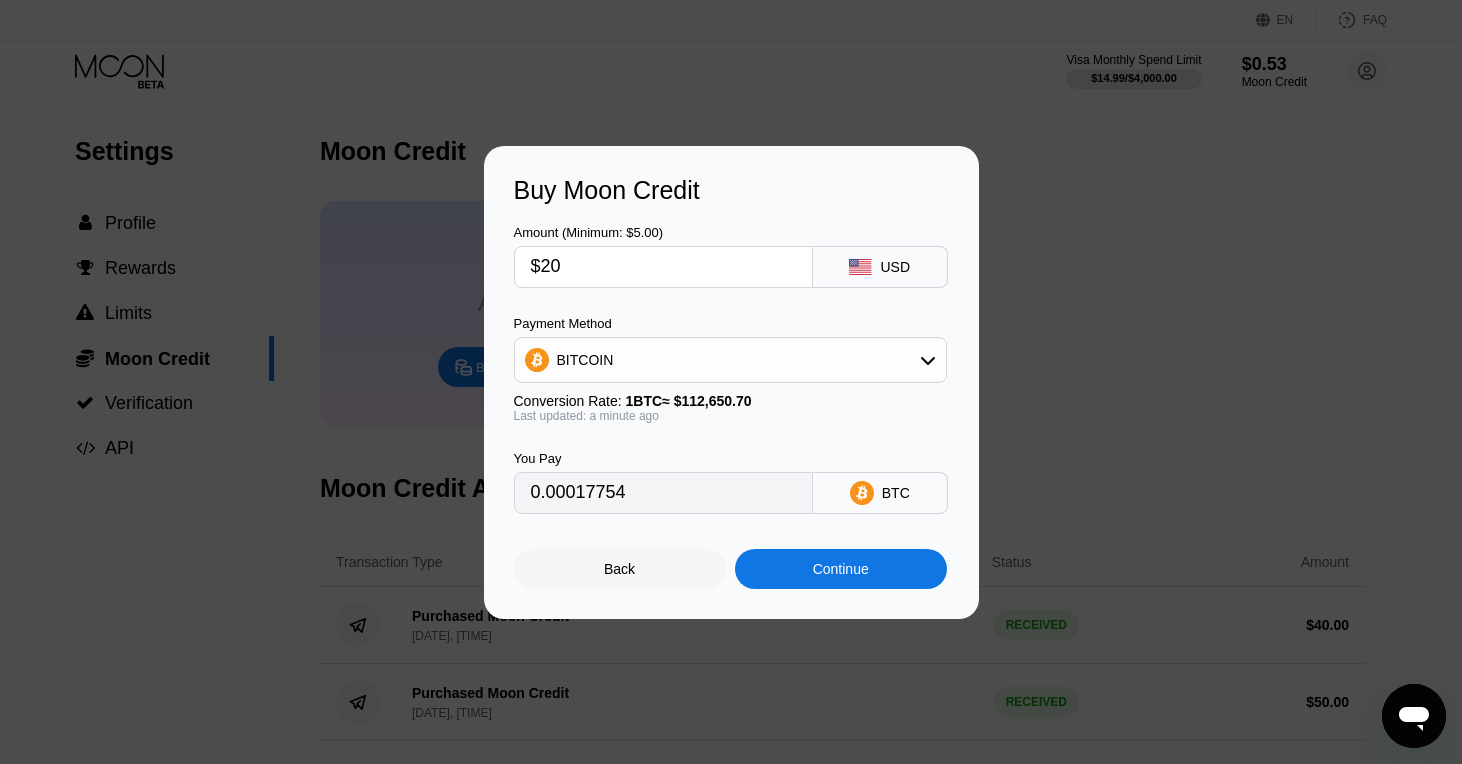 type on "$20" 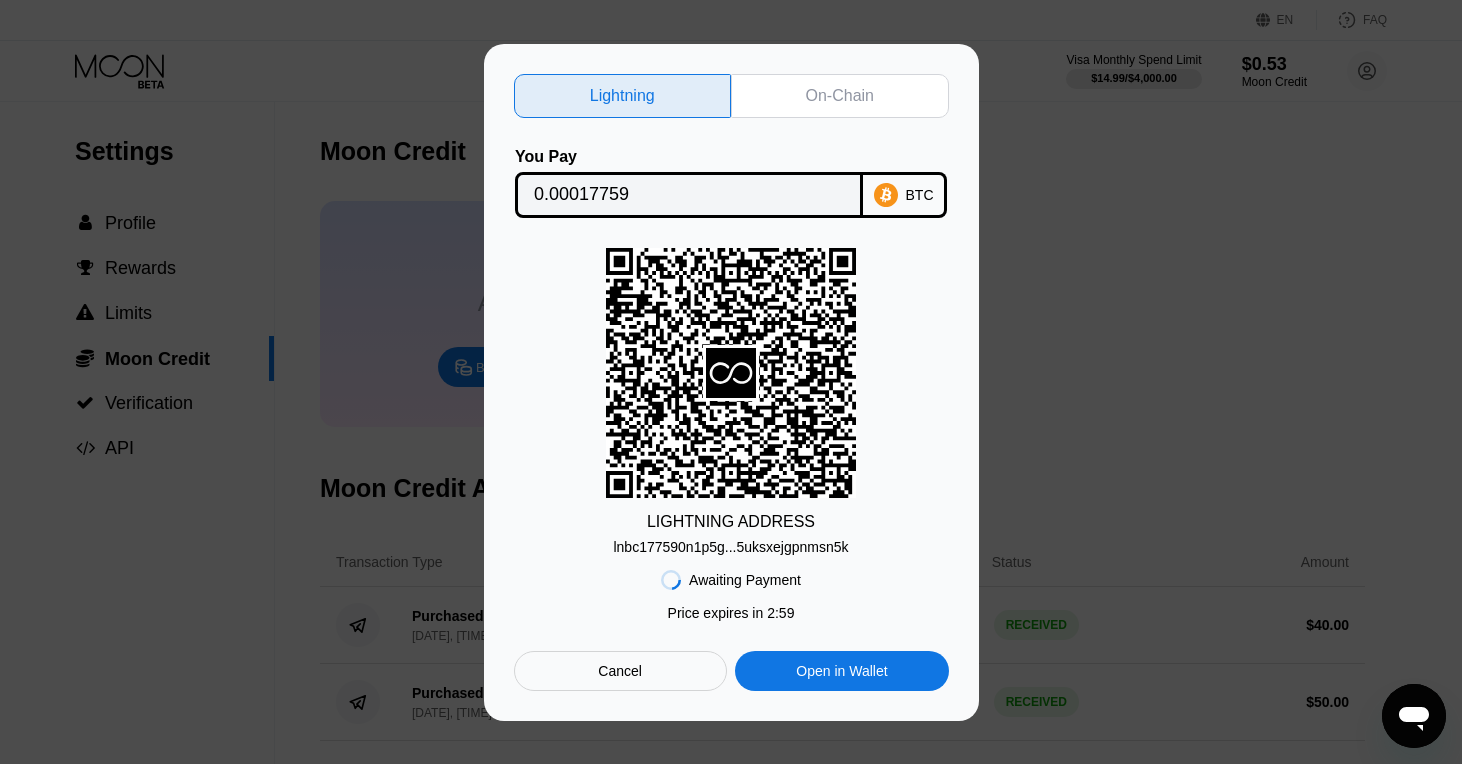 click on "lnbc177590n1p5g...5uksxejgpnmsn5k" at bounding box center [730, 547] 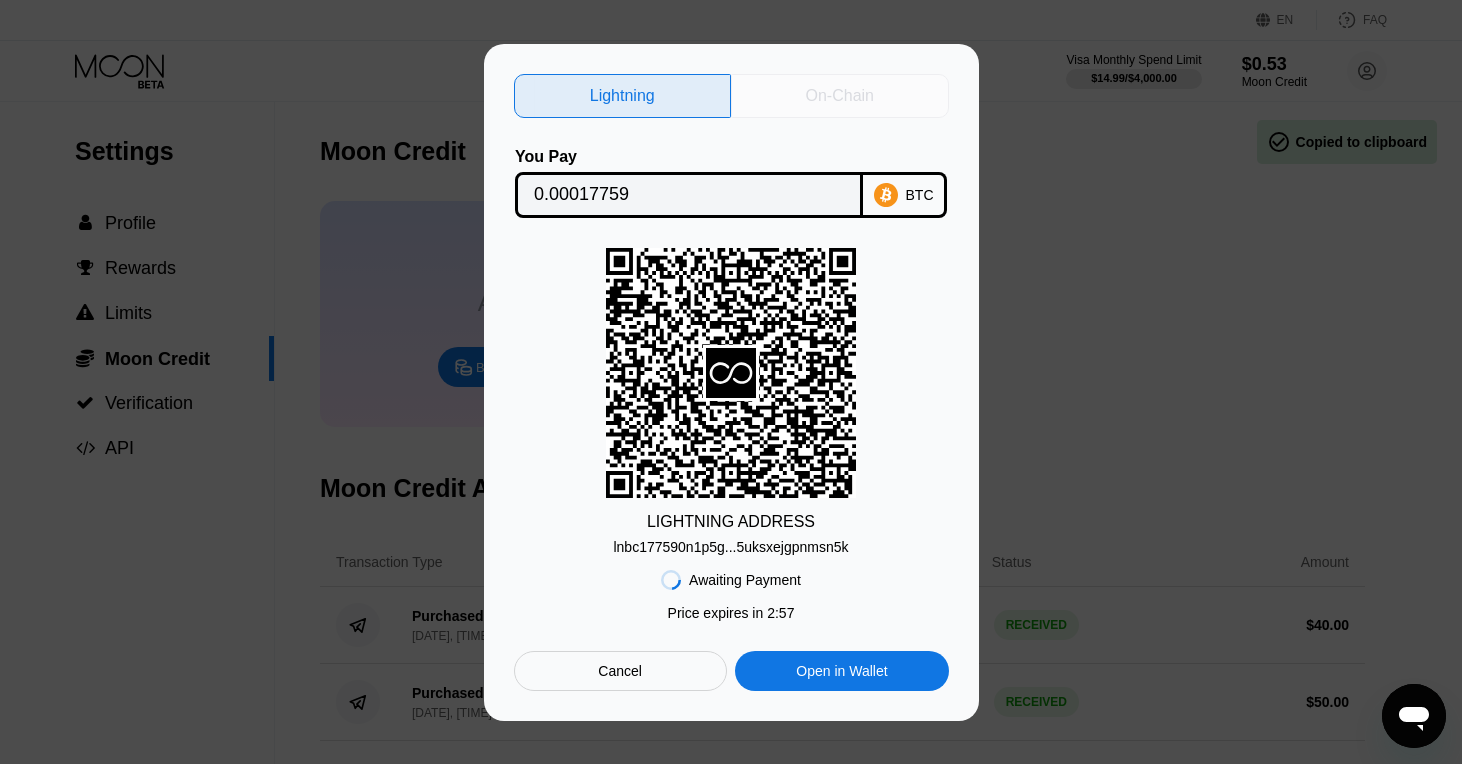 click on "On-Chain" at bounding box center (840, 96) 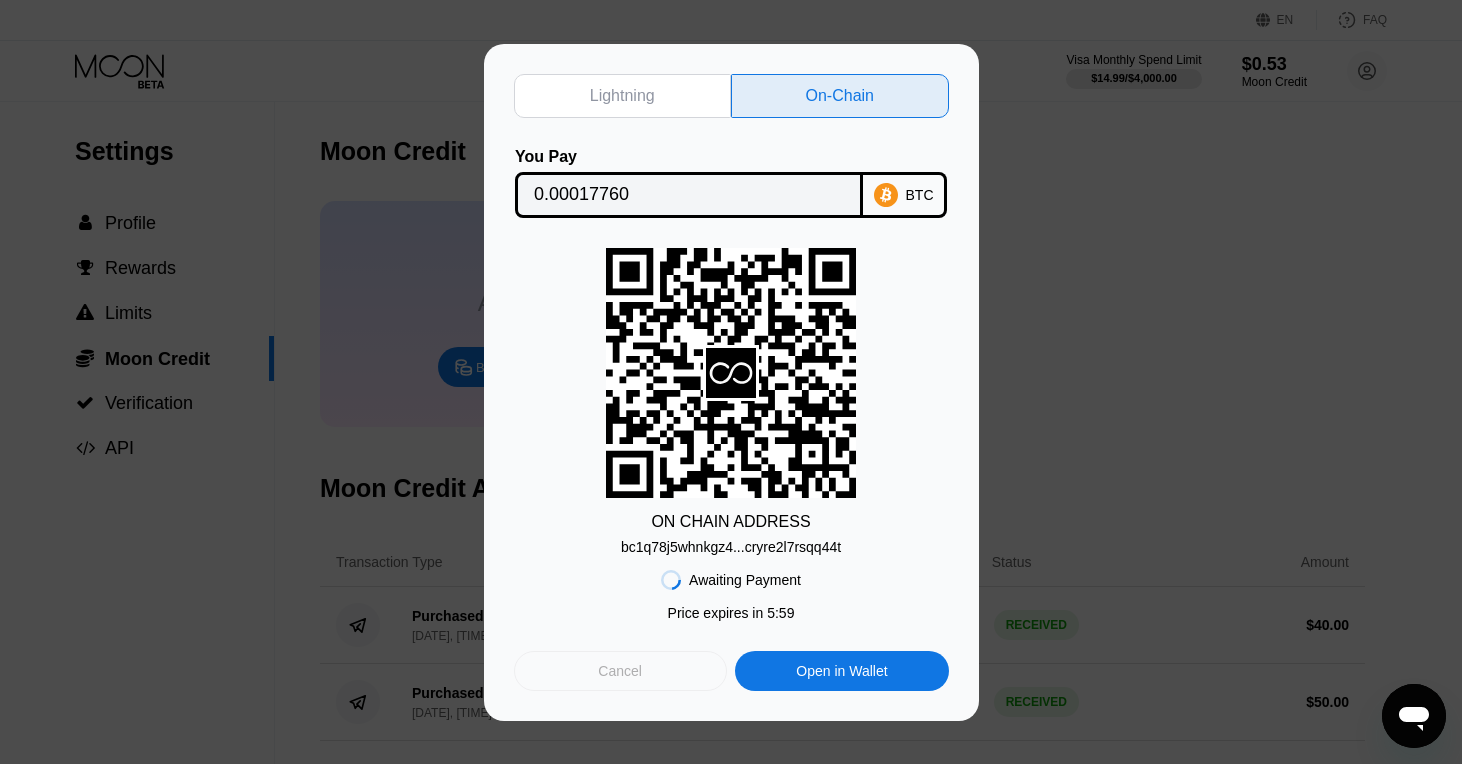 click on "Cancel" at bounding box center [620, 671] 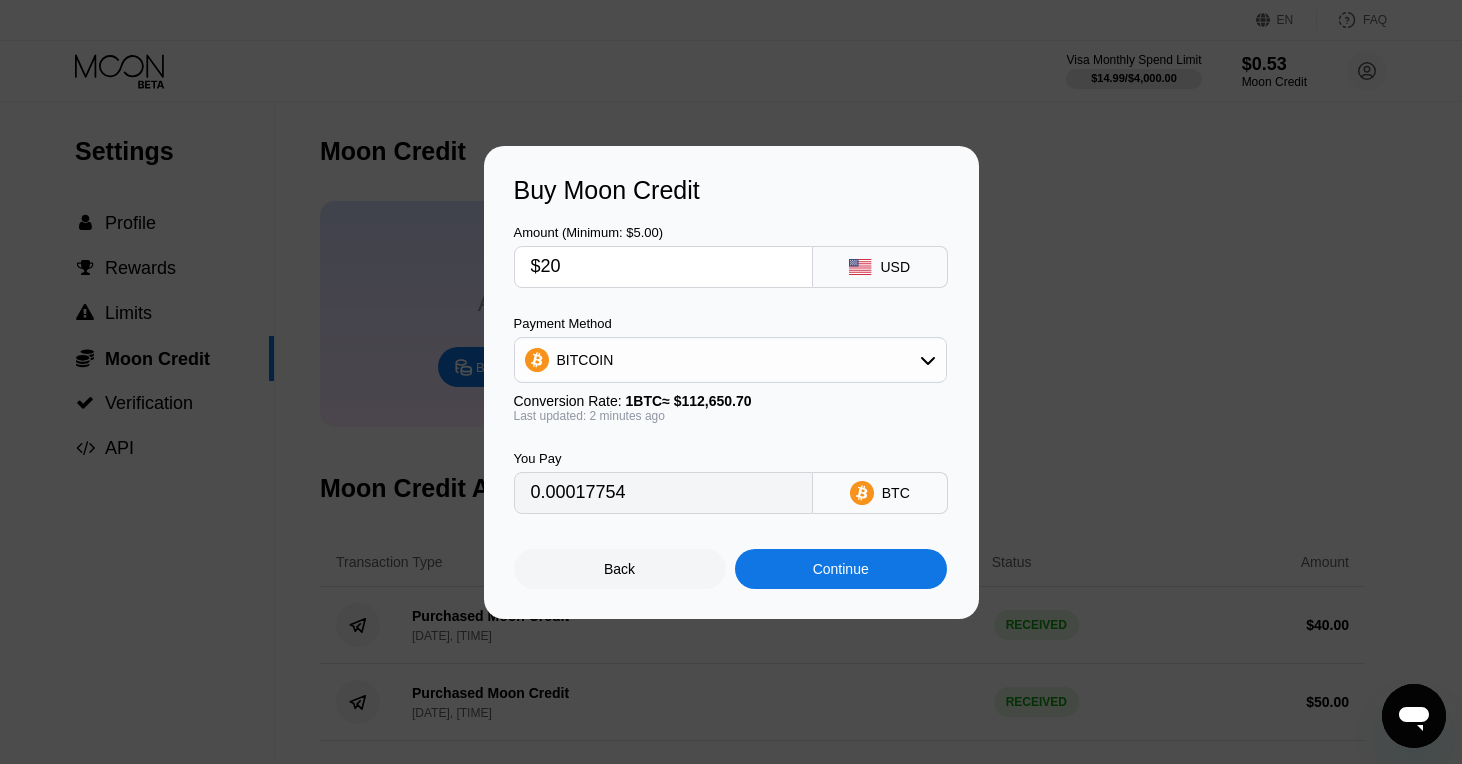 type on "0.00017763" 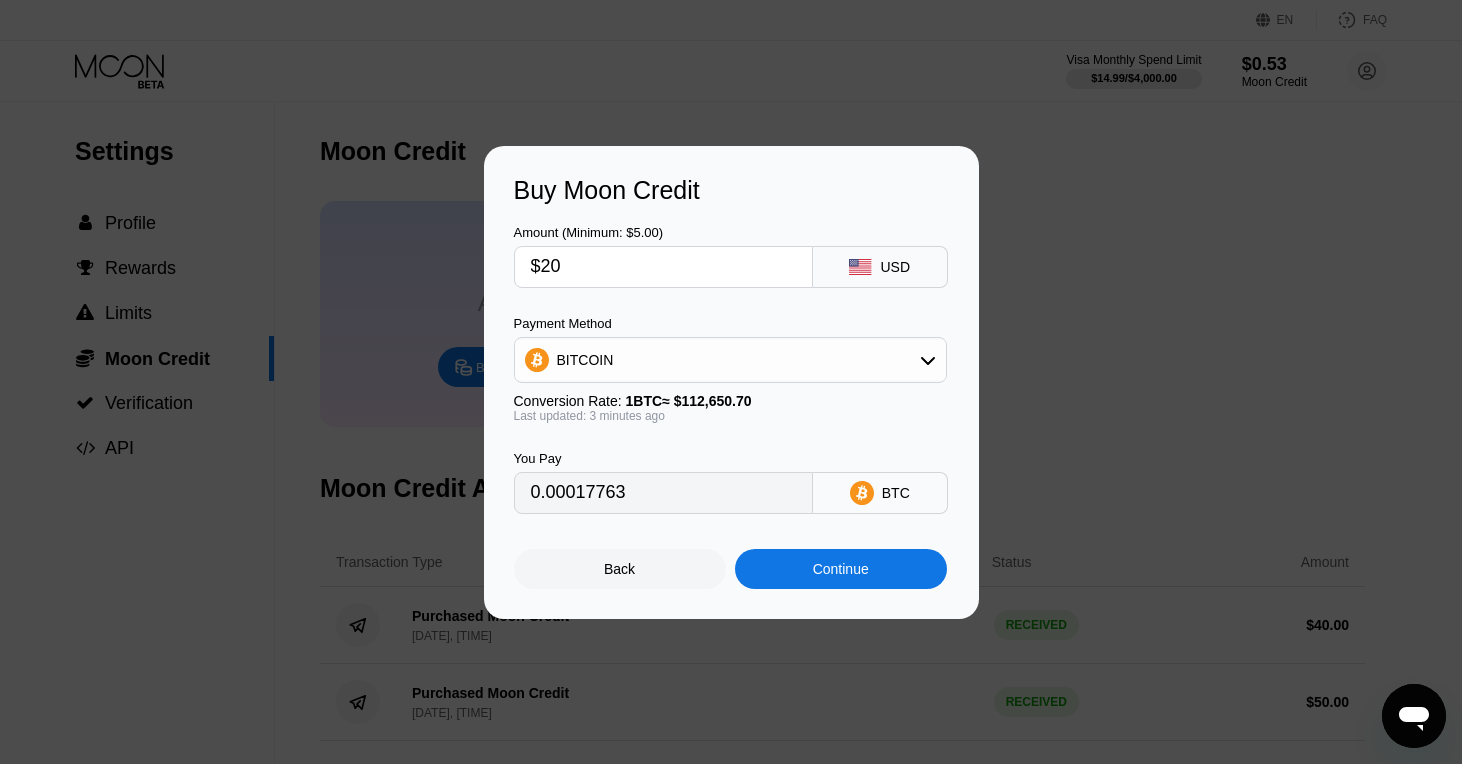 click on "Continue" at bounding box center [841, 569] 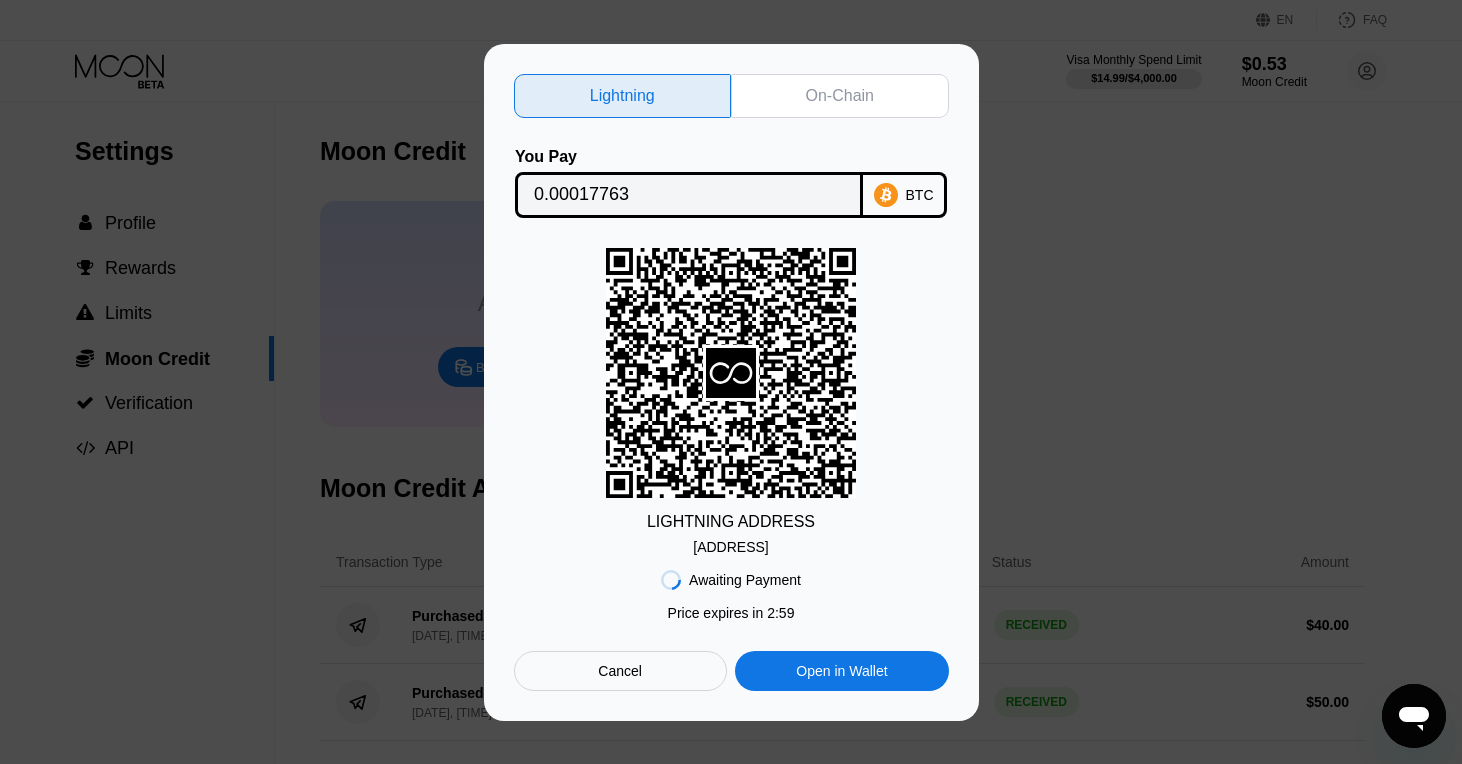 click on "[ADDRESS]" at bounding box center [730, 547] 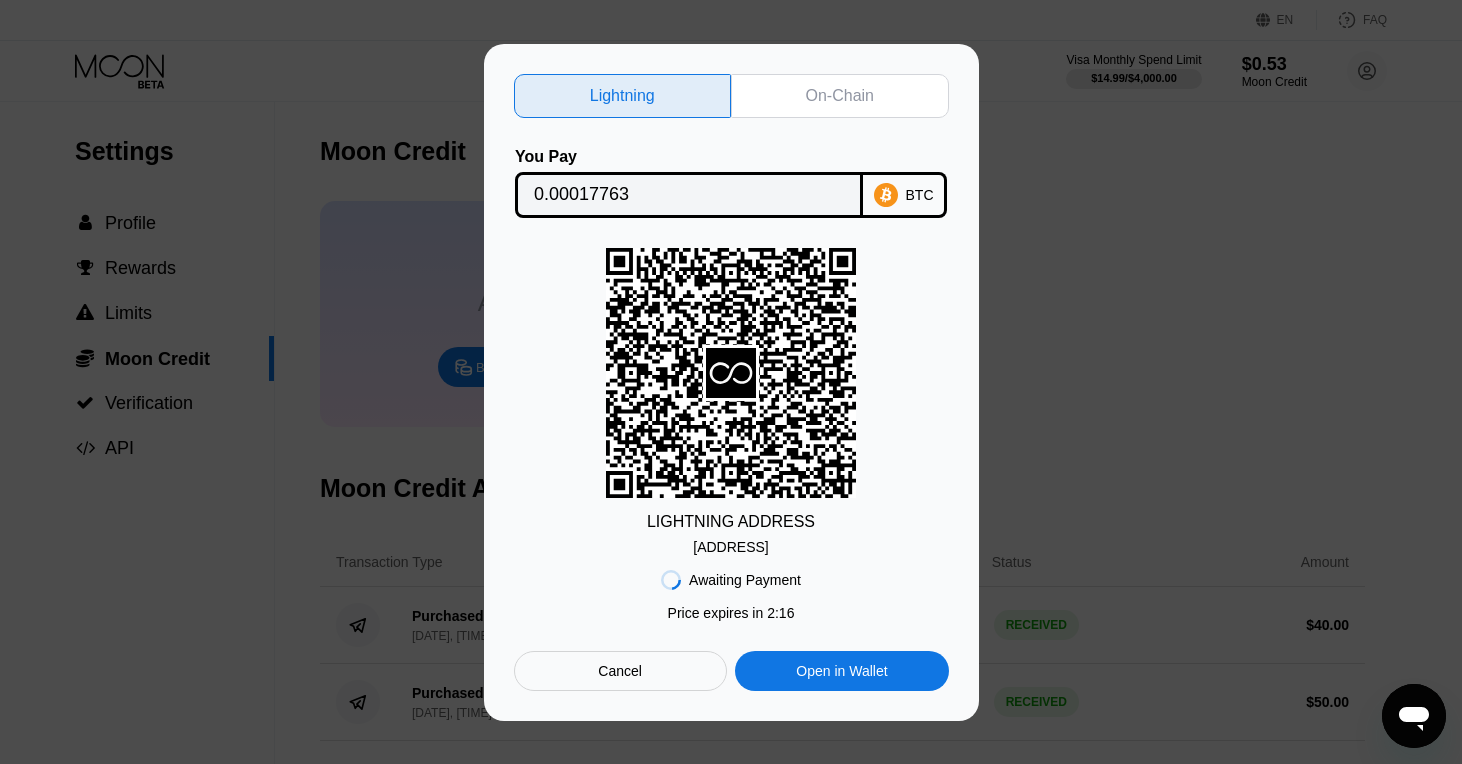click on "LIGHTNING   ADDRESS" at bounding box center [731, 522] 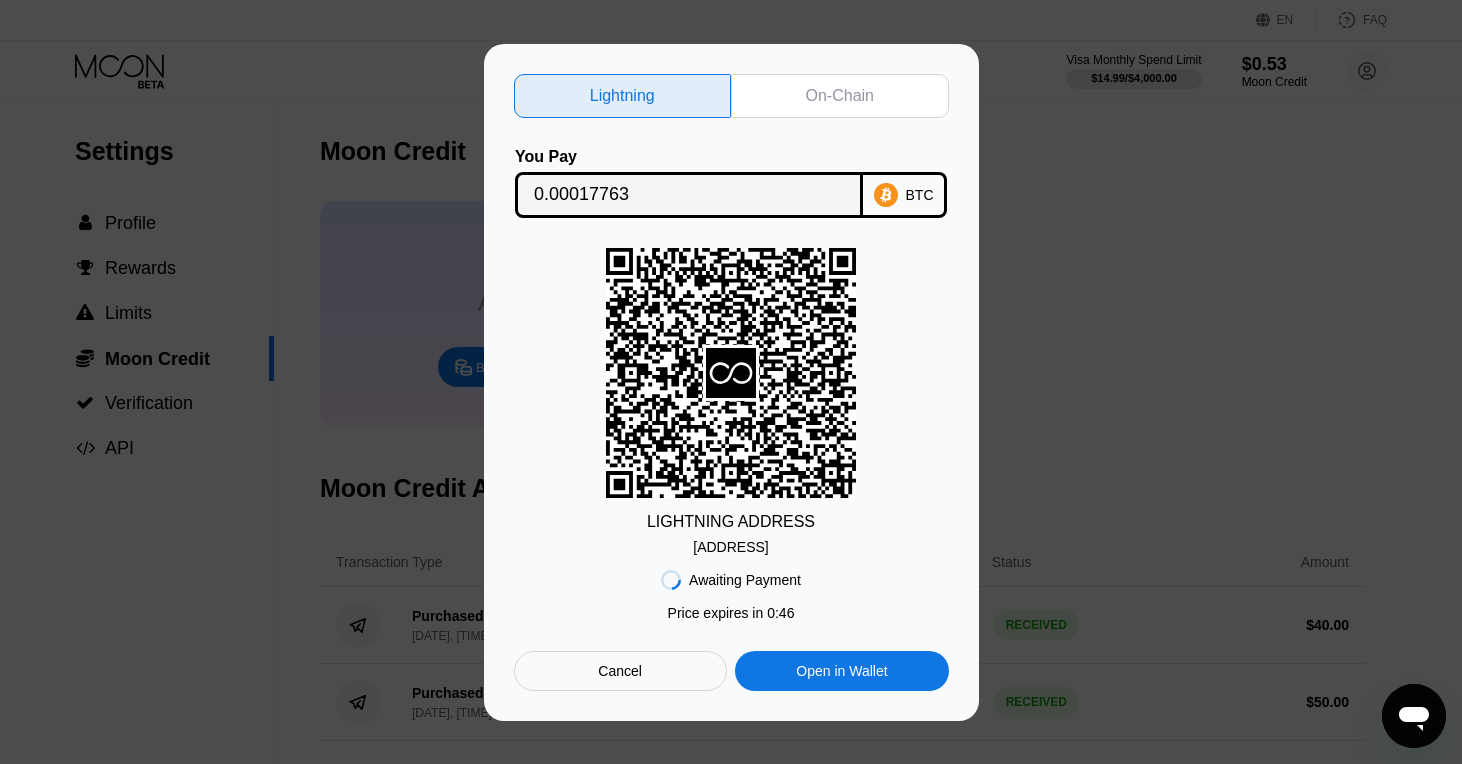 click on "Lightning On-Chain You Pay [AMOUNT] BTC LIGHTNING   ADDRESS [ADDRESS] Awaiting Payment Price expires in   0 : 46 Cancel Open in Wallet" at bounding box center [731, 382] 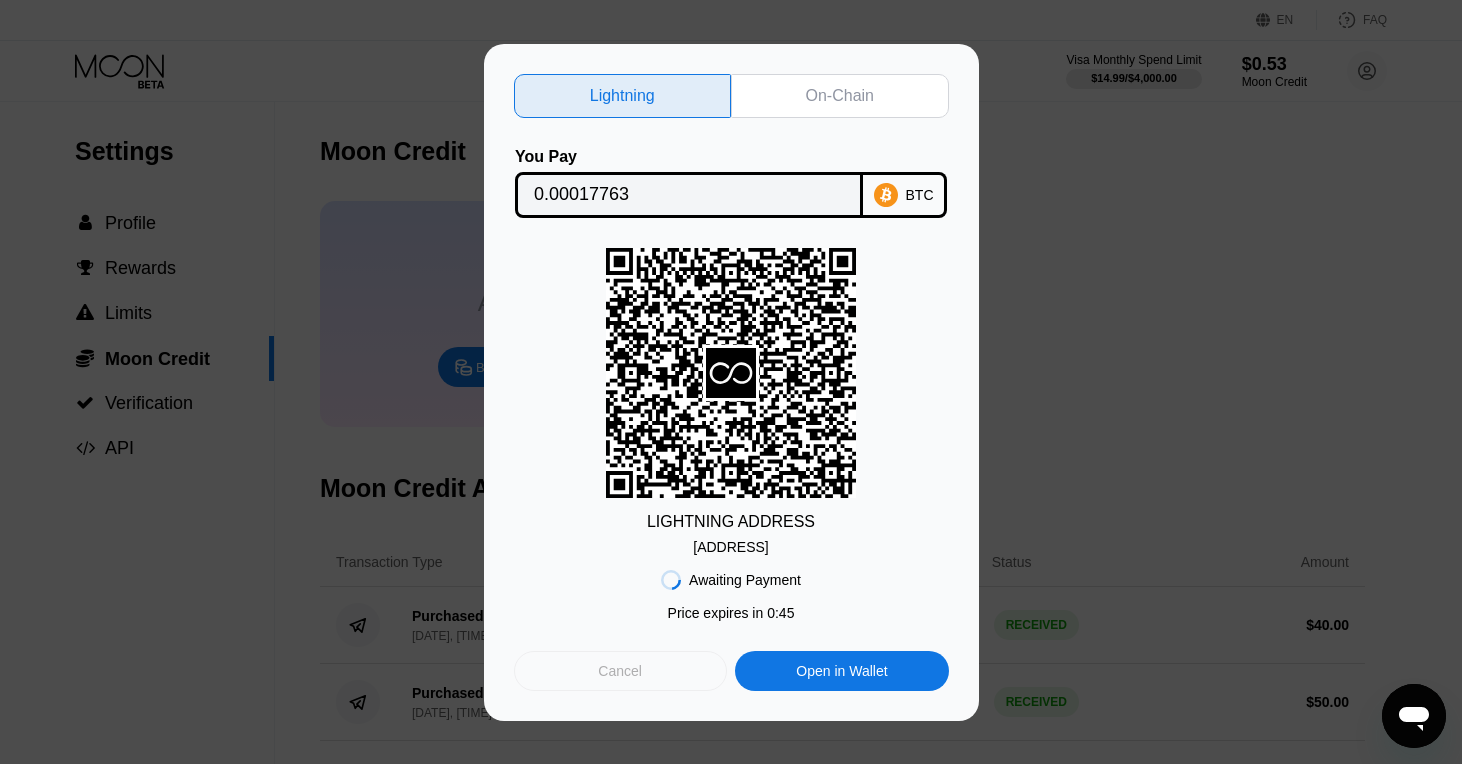 click on "Cancel" at bounding box center (620, 671) 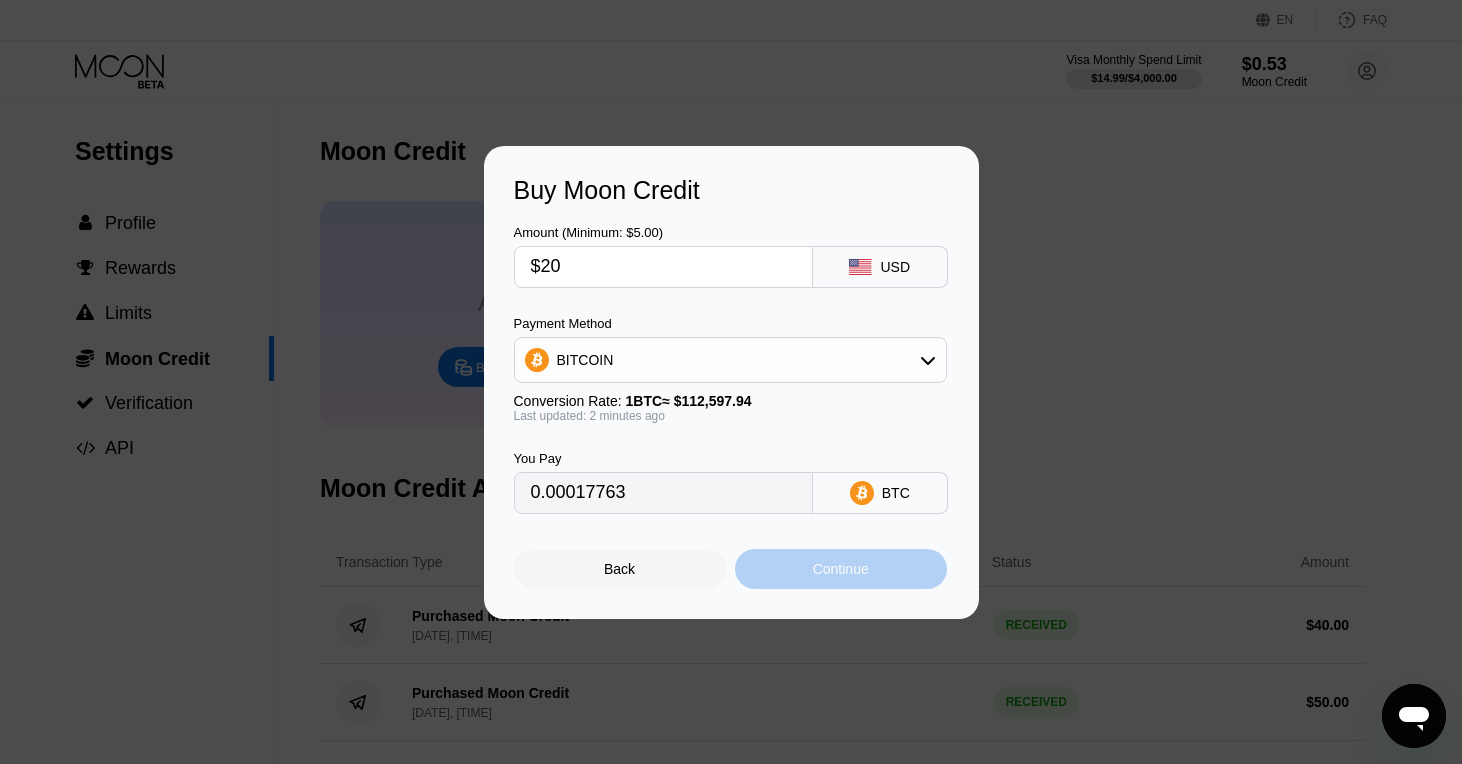 click on "Continue" at bounding box center (841, 569) 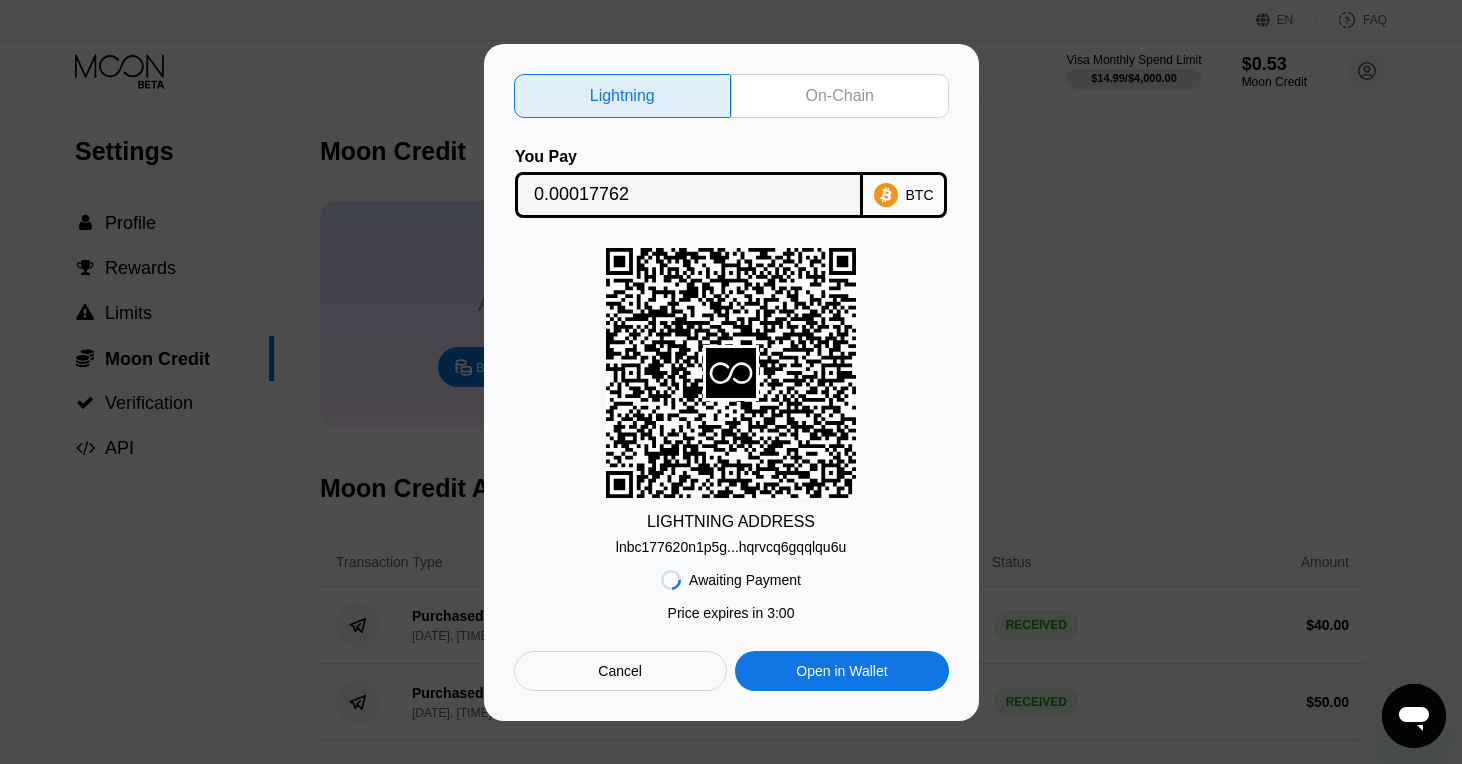click on "lnbc177620n1p5g...hqrvcq6gqqlqu6u" at bounding box center (731, 547) 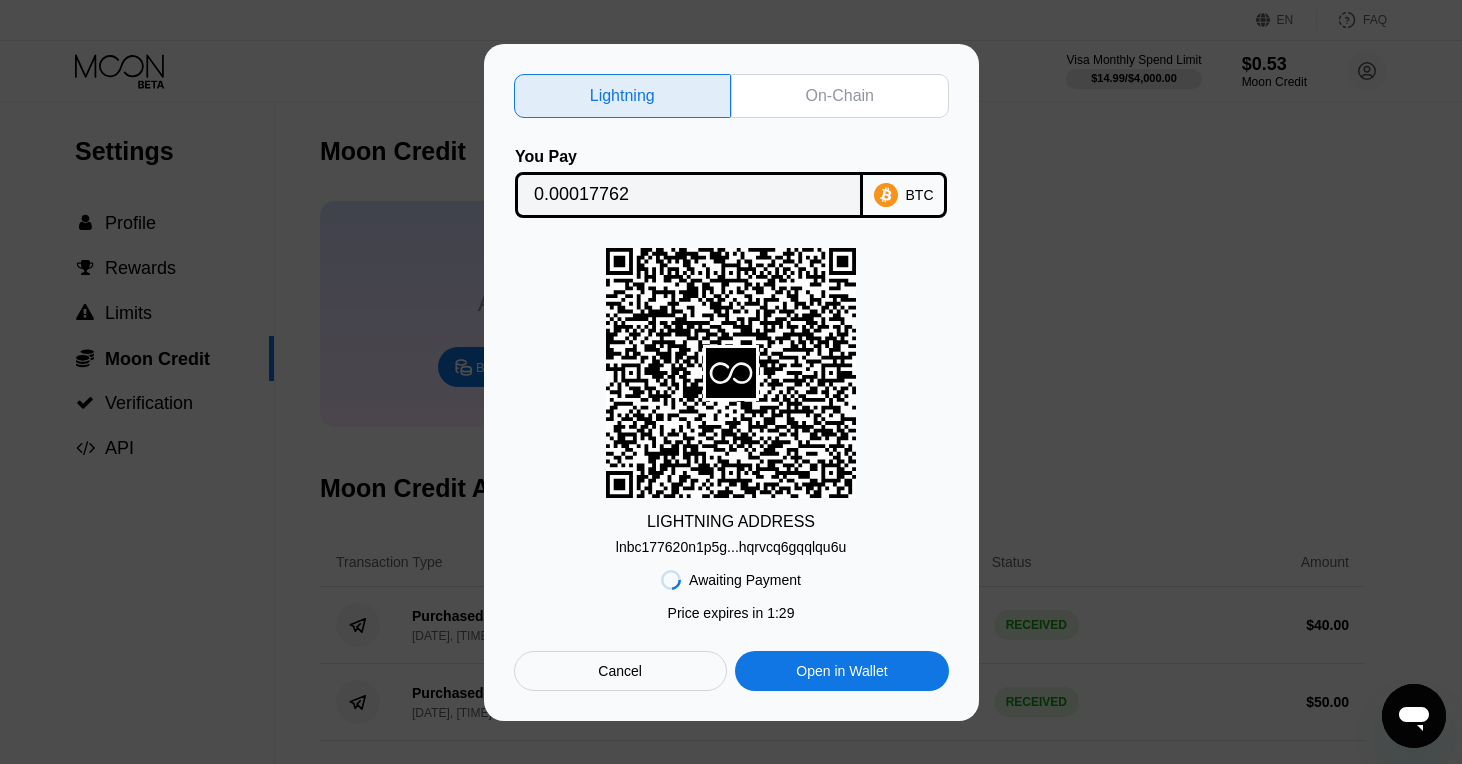 click on "lnbc177620n1p5g...hqrvcq6gqqlqu6u" at bounding box center (731, 547) 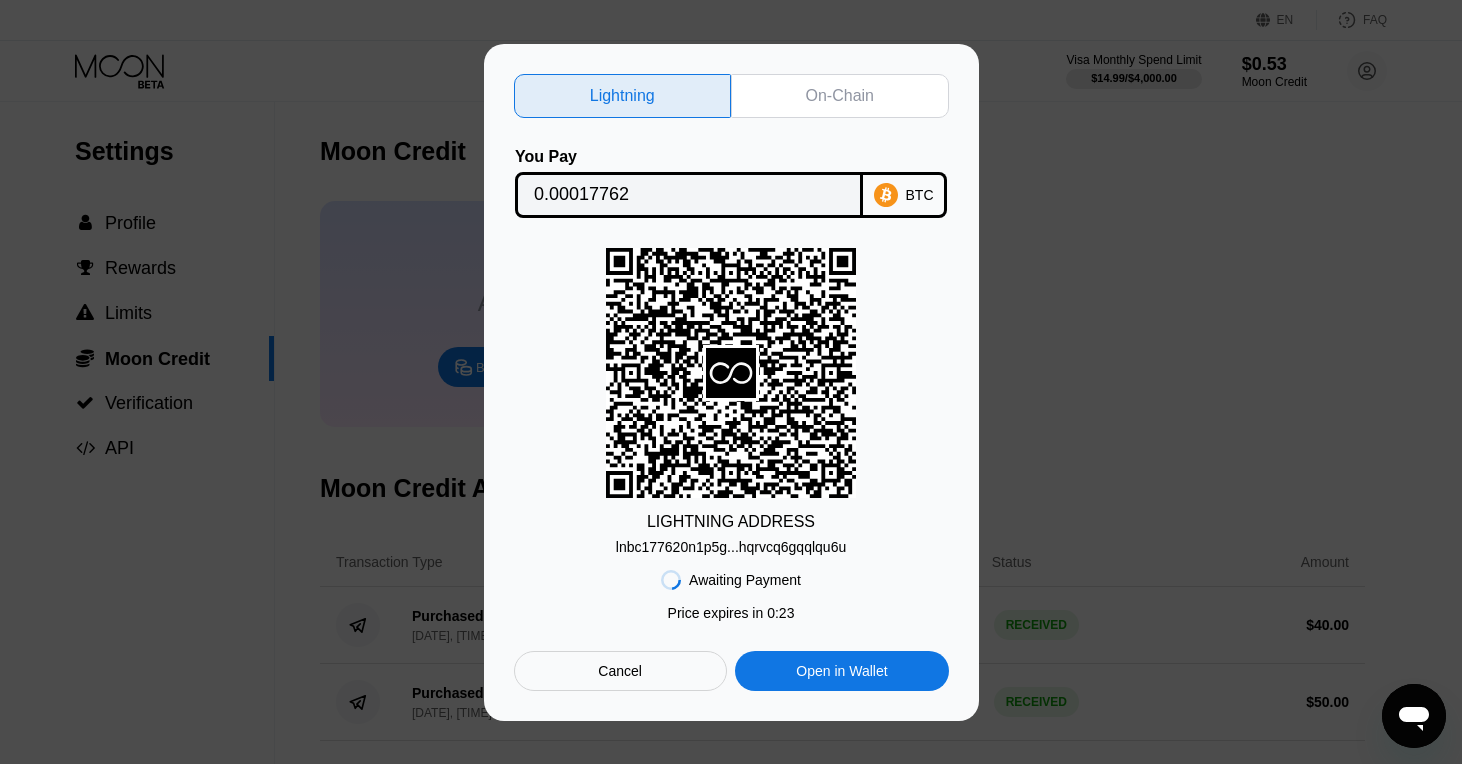scroll, scrollTop: 2, scrollLeft: 0, axis: vertical 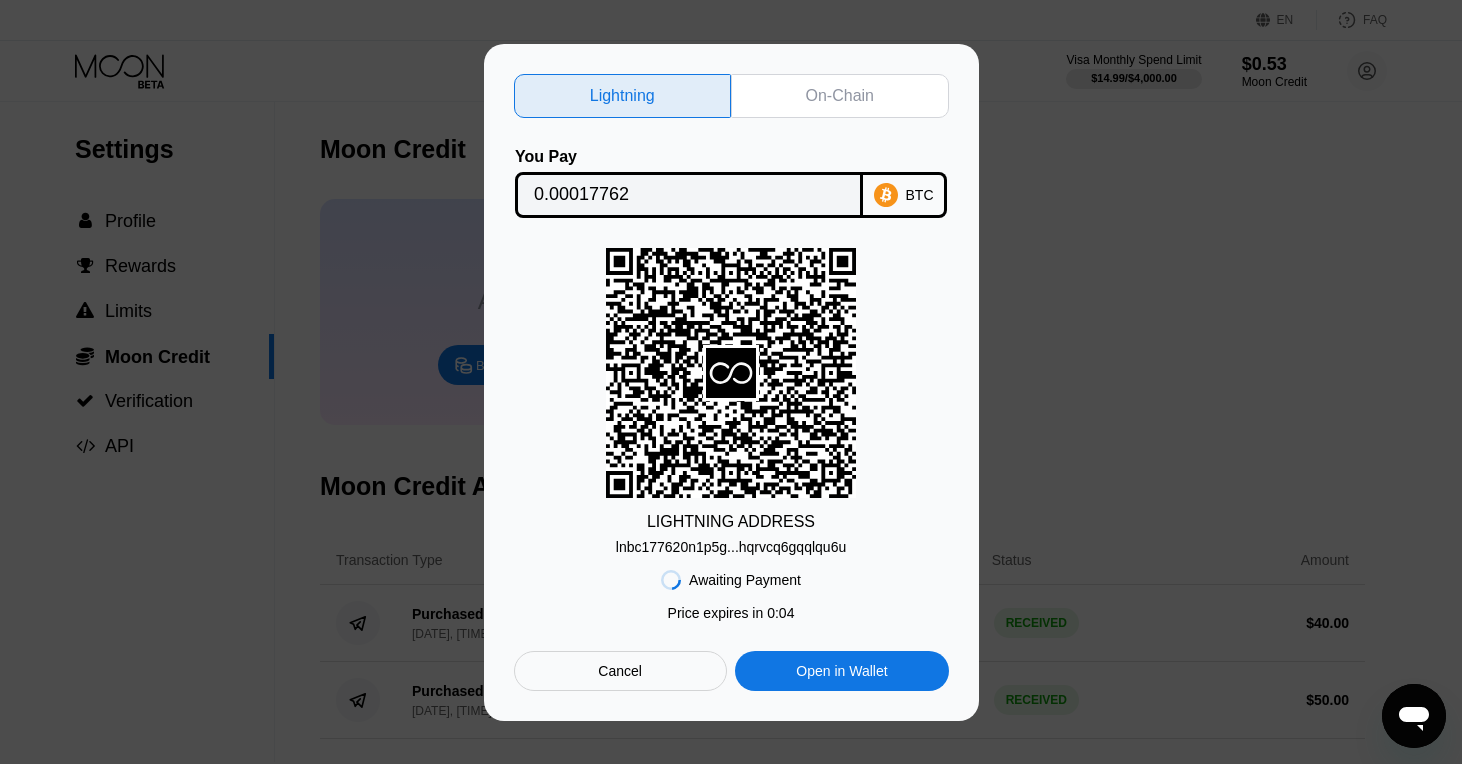 click on "Cancel" at bounding box center (620, 671) 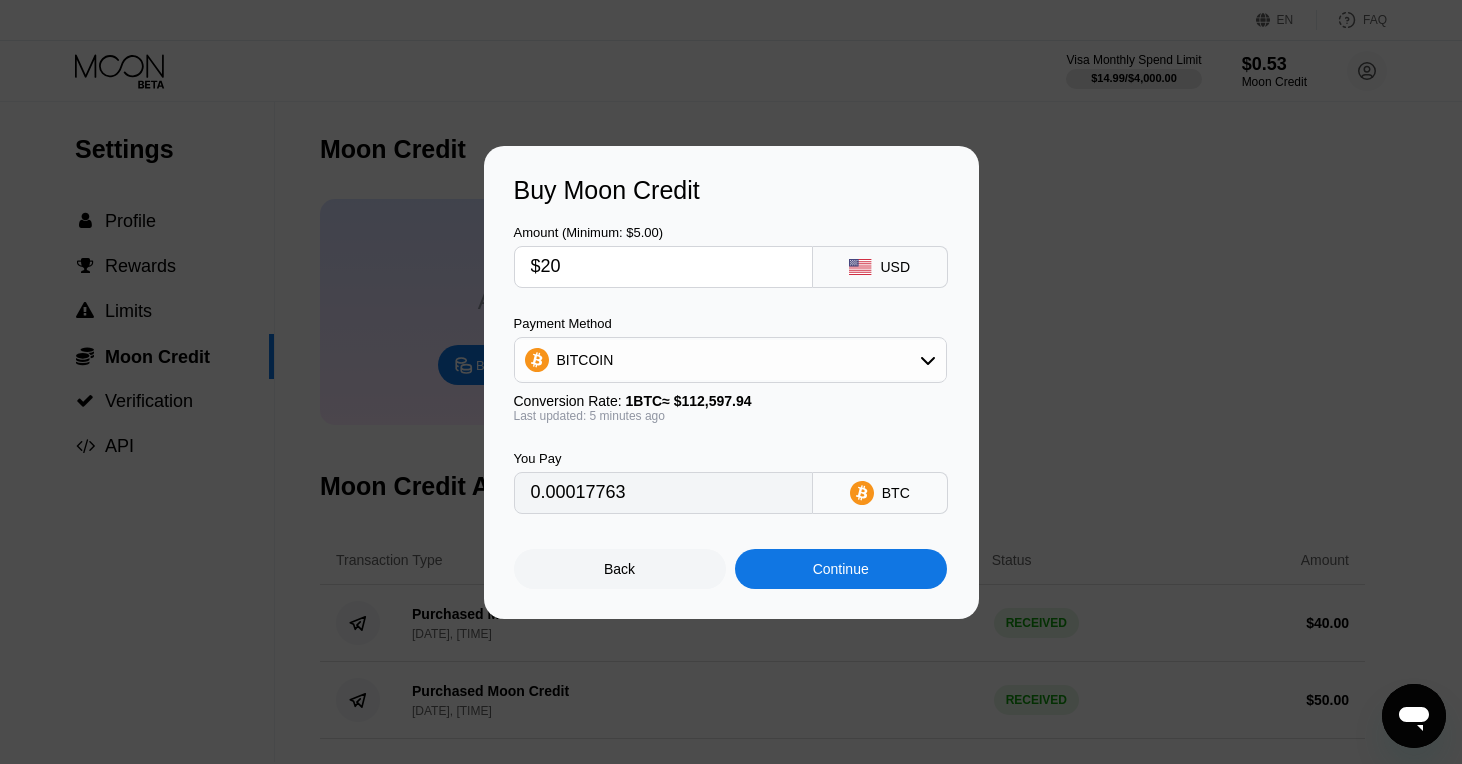 type on "0.00017753" 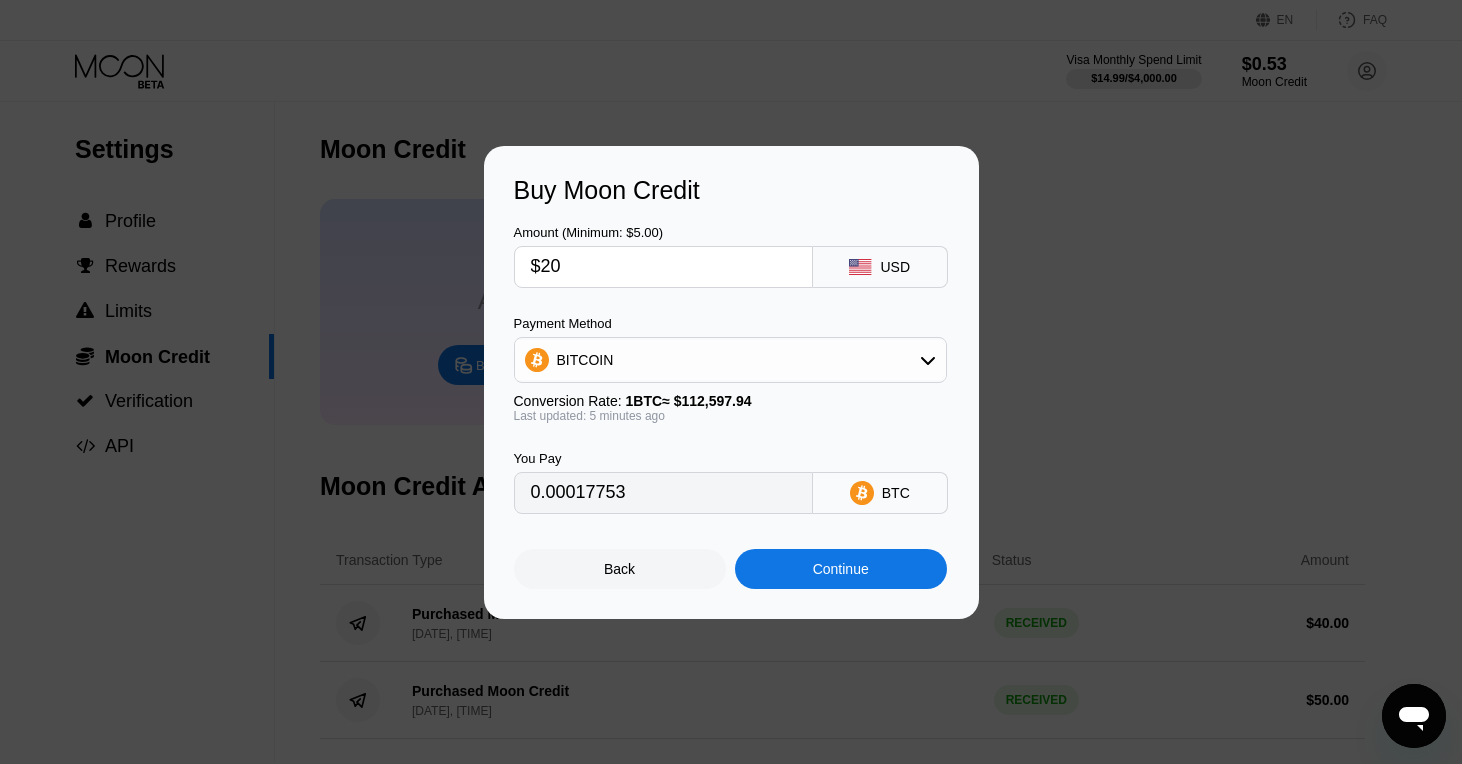 click on "Continue" at bounding box center [841, 569] 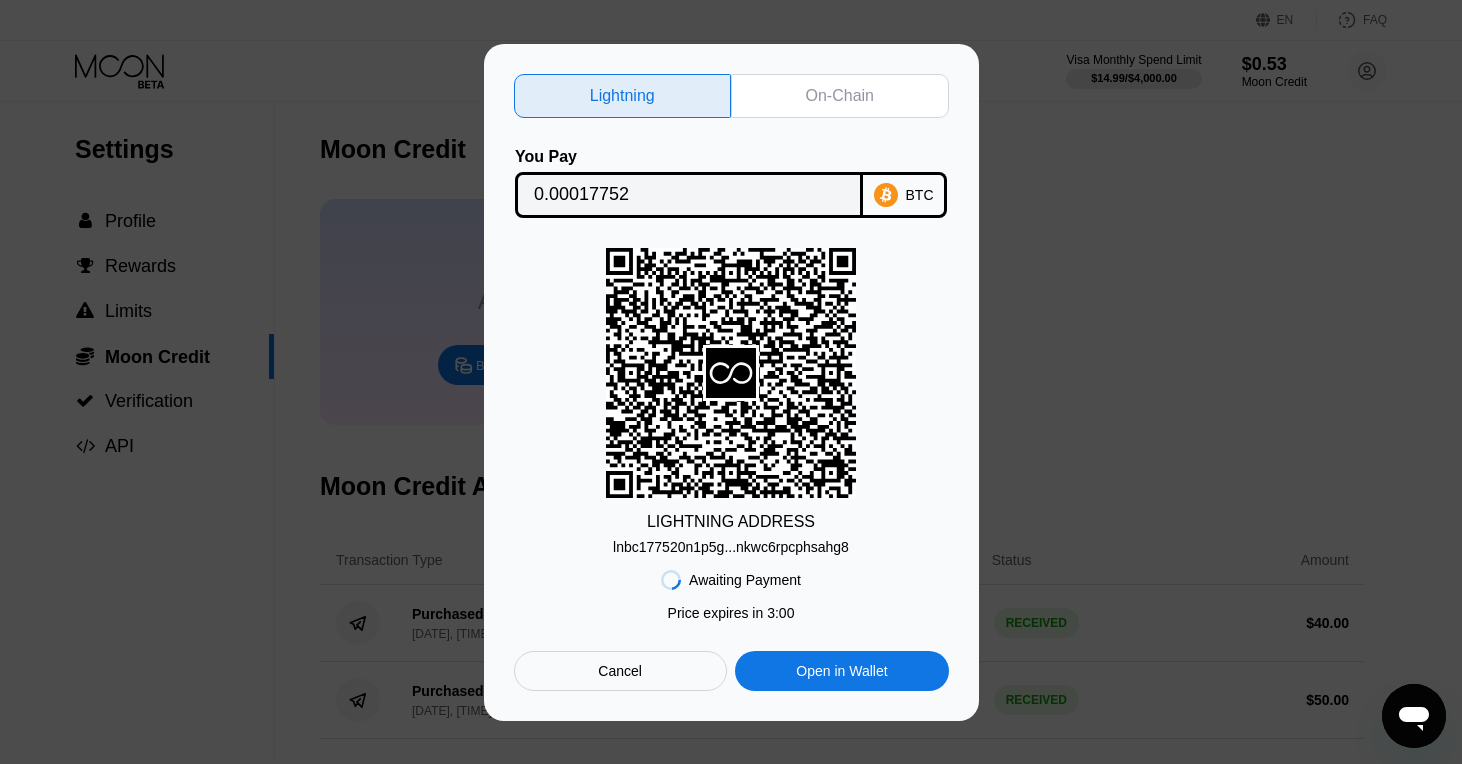 click on "0.00017752" at bounding box center [689, 195] 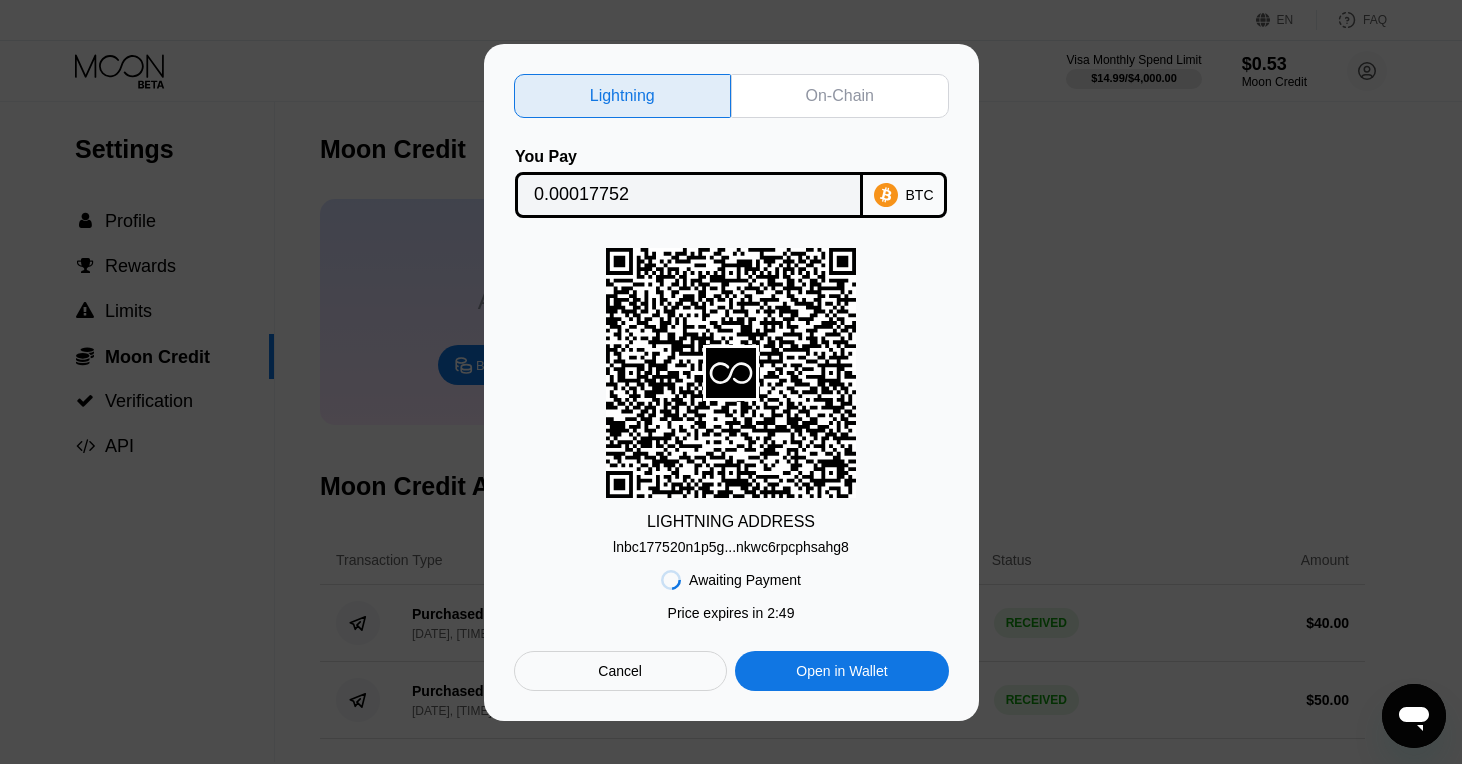 click on "0.00017752" at bounding box center [689, 195] 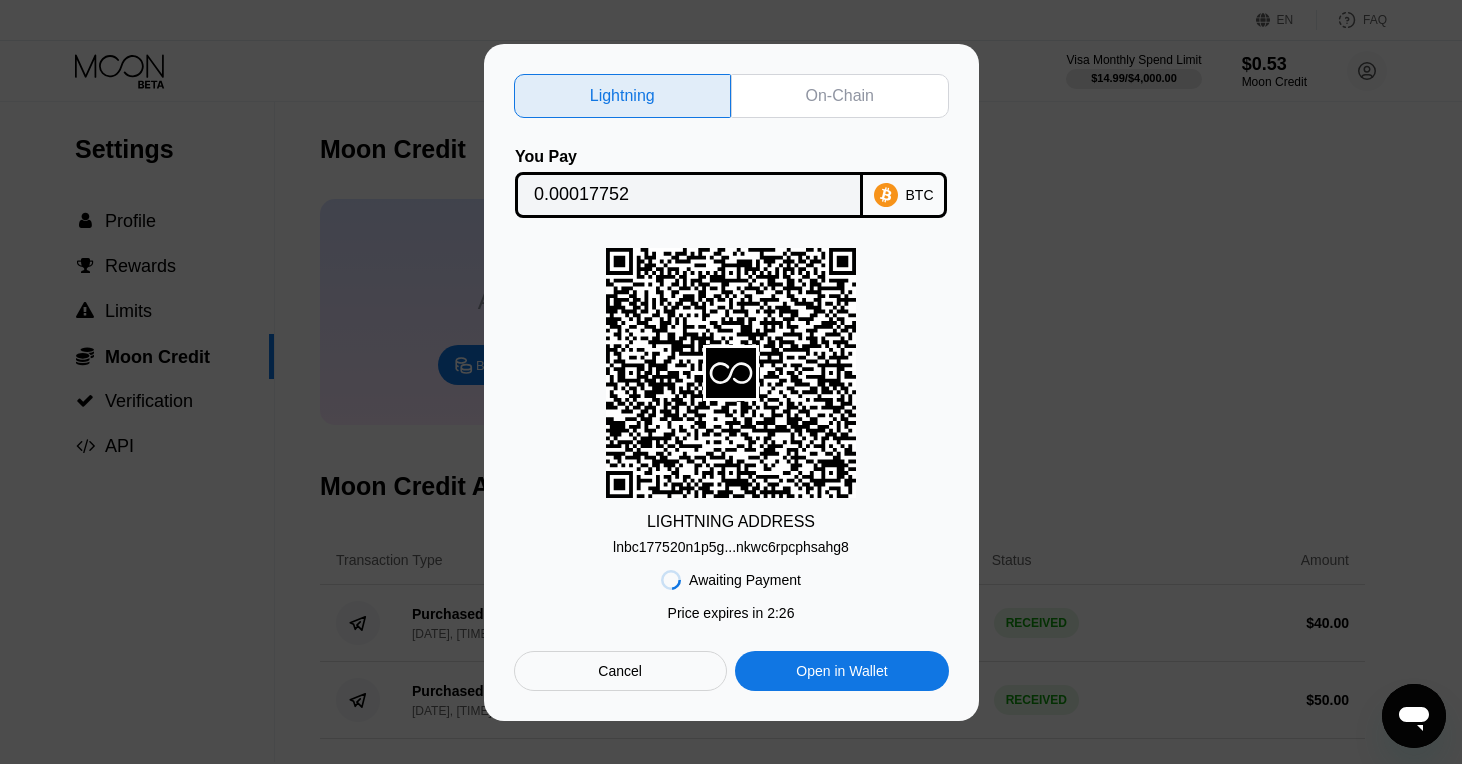click on "lnbc177520n1p5g...nkwc6rpcphsahg8" at bounding box center [731, 547] 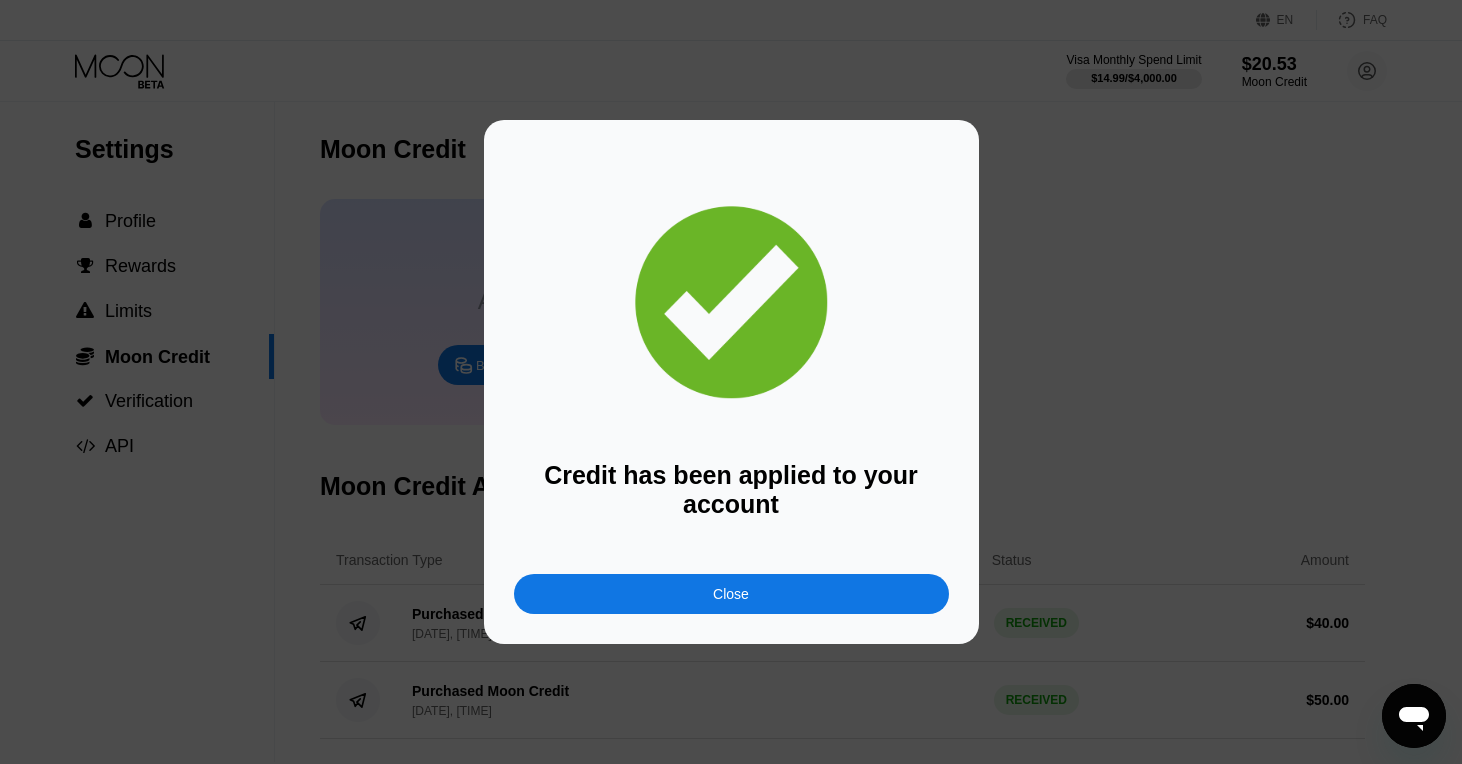 click on "Close" at bounding box center [731, 594] 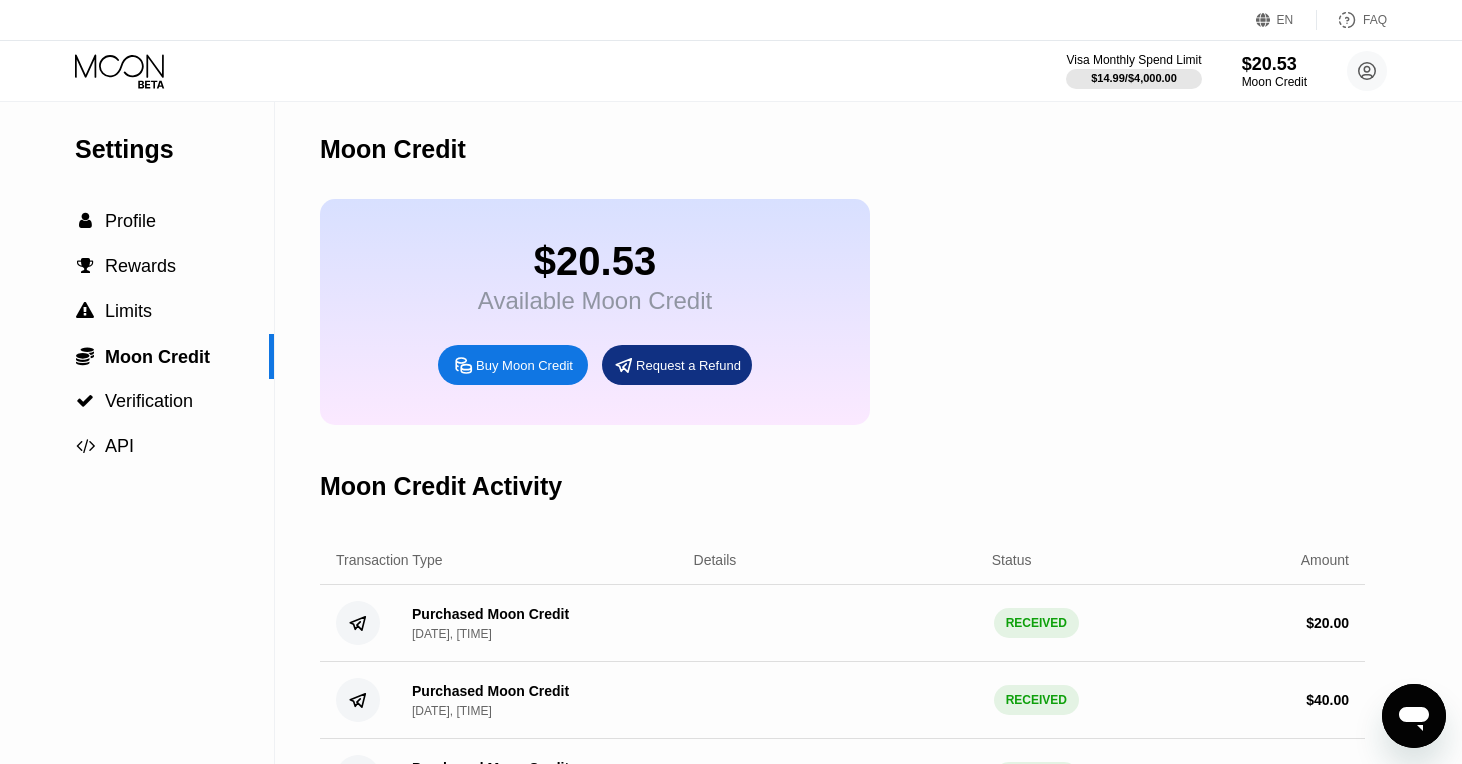 click 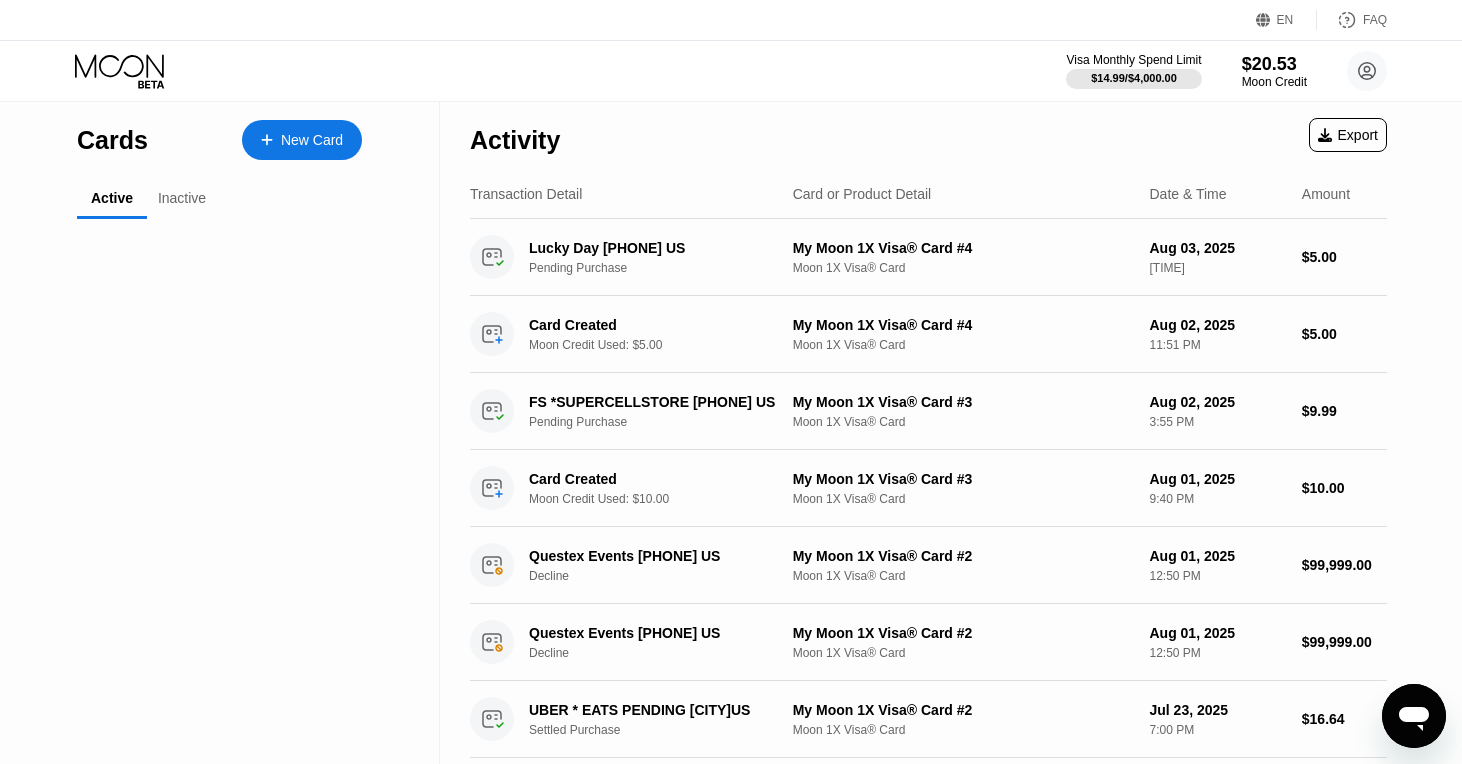 scroll, scrollTop: 0, scrollLeft: 0, axis: both 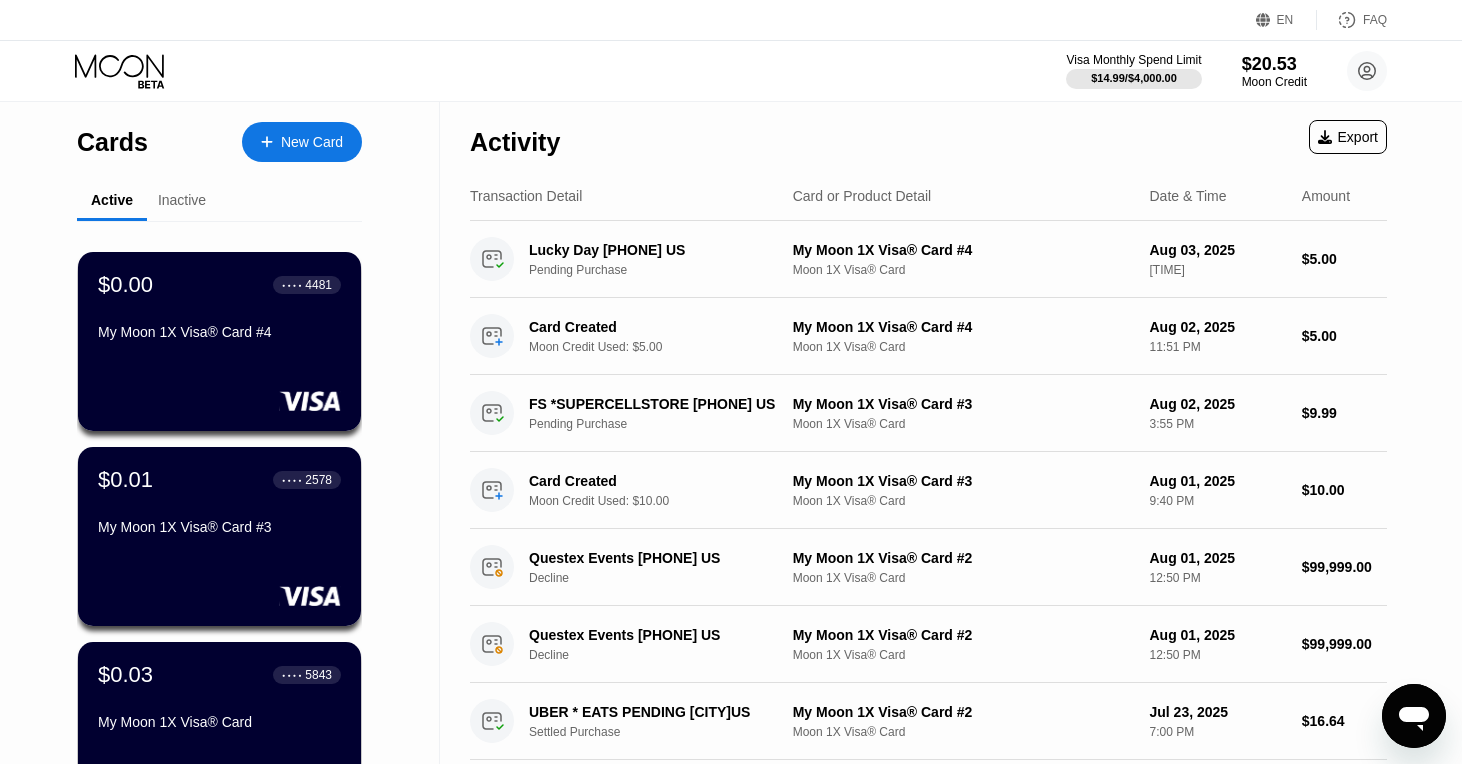 click on "Cards    New Card" at bounding box center (219, 137) 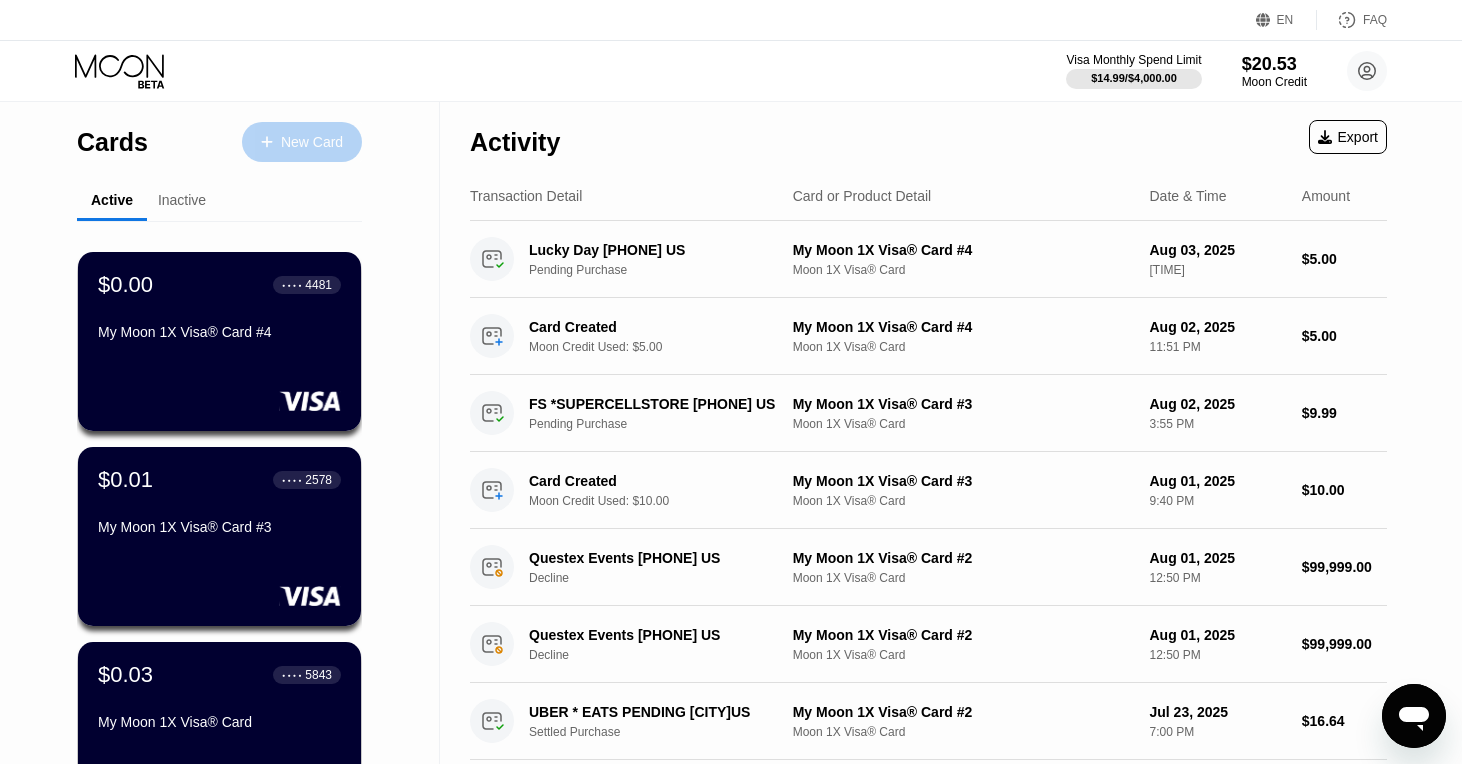 click on "New Card" at bounding box center (302, 142) 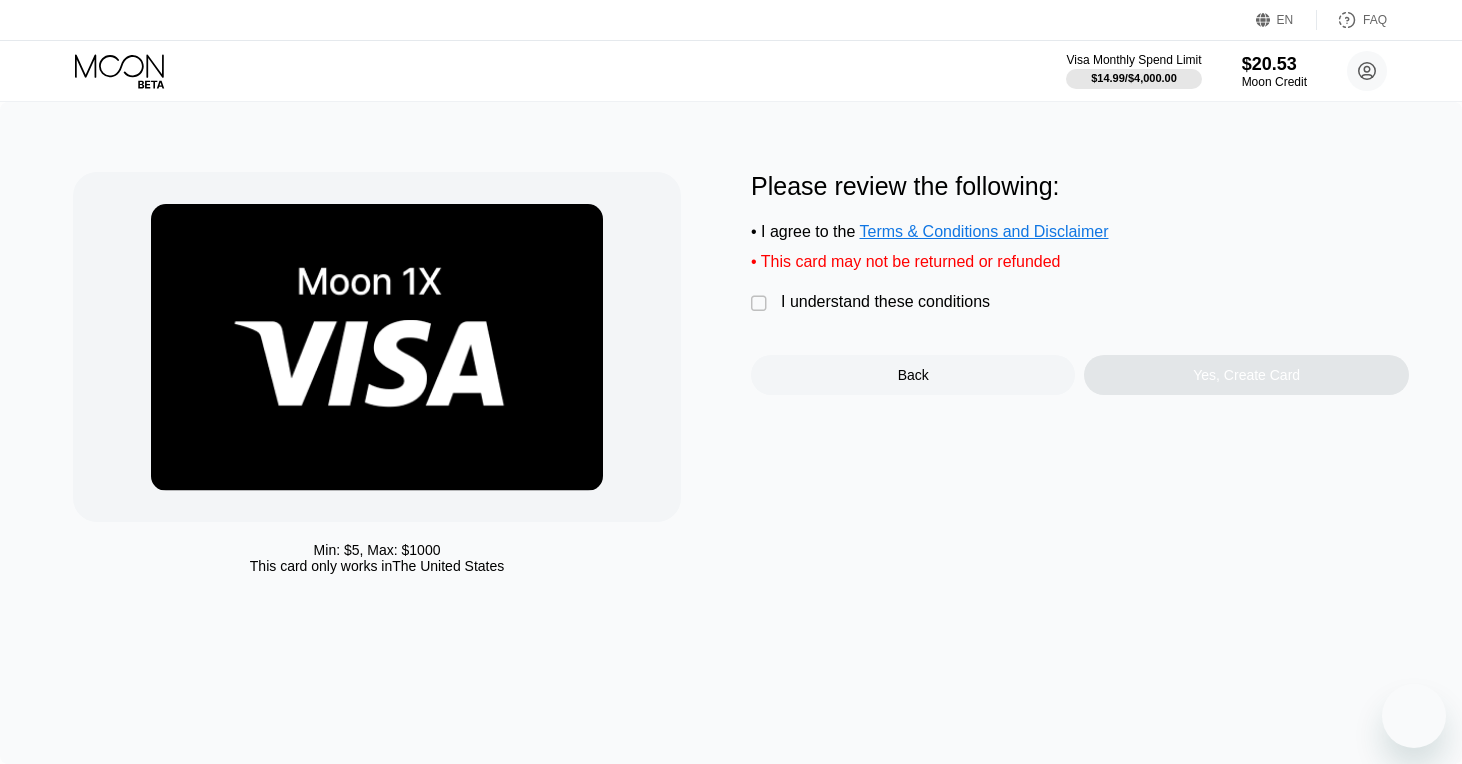 scroll, scrollTop: 0, scrollLeft: 0, axis: both 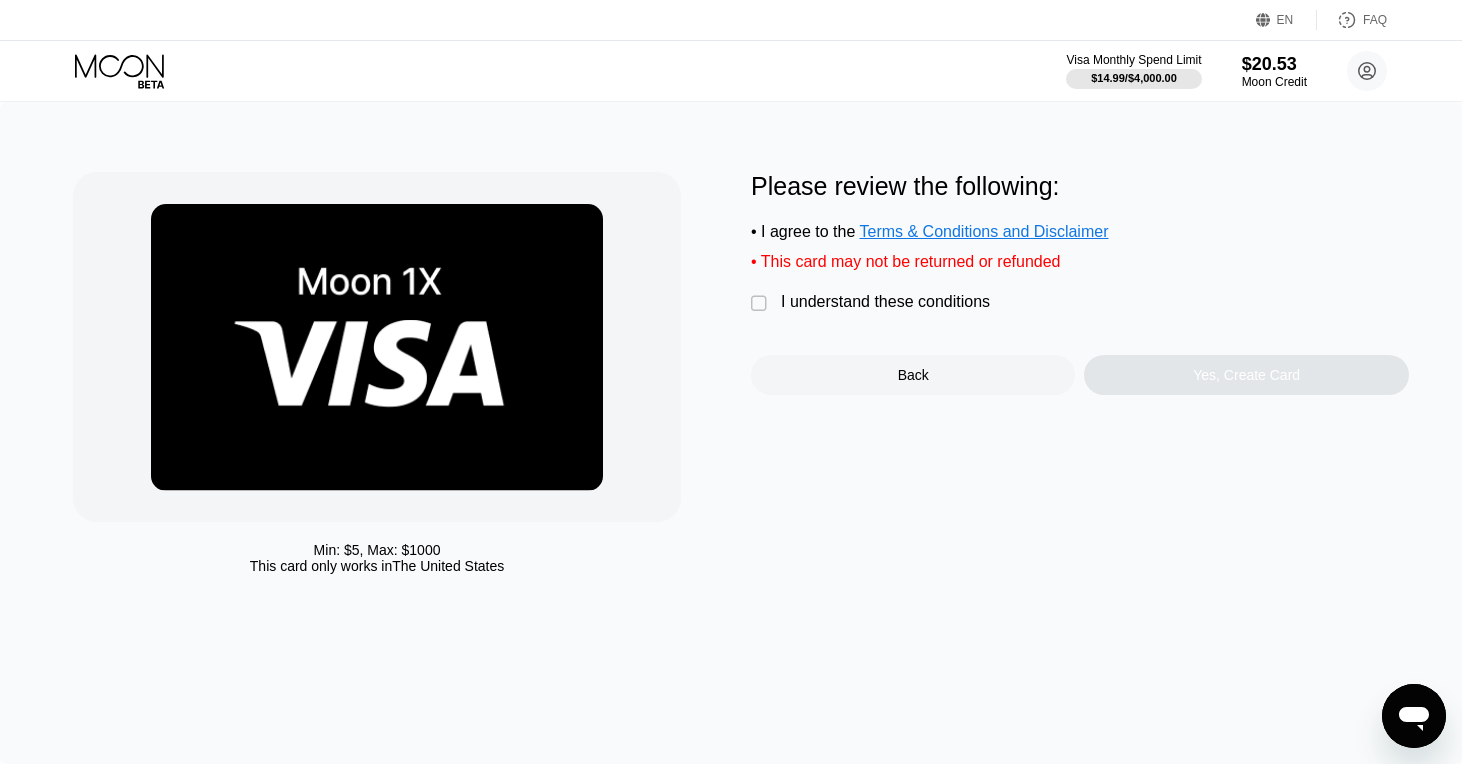 click on "I understand these conditions" at bounding box center [885, 302] 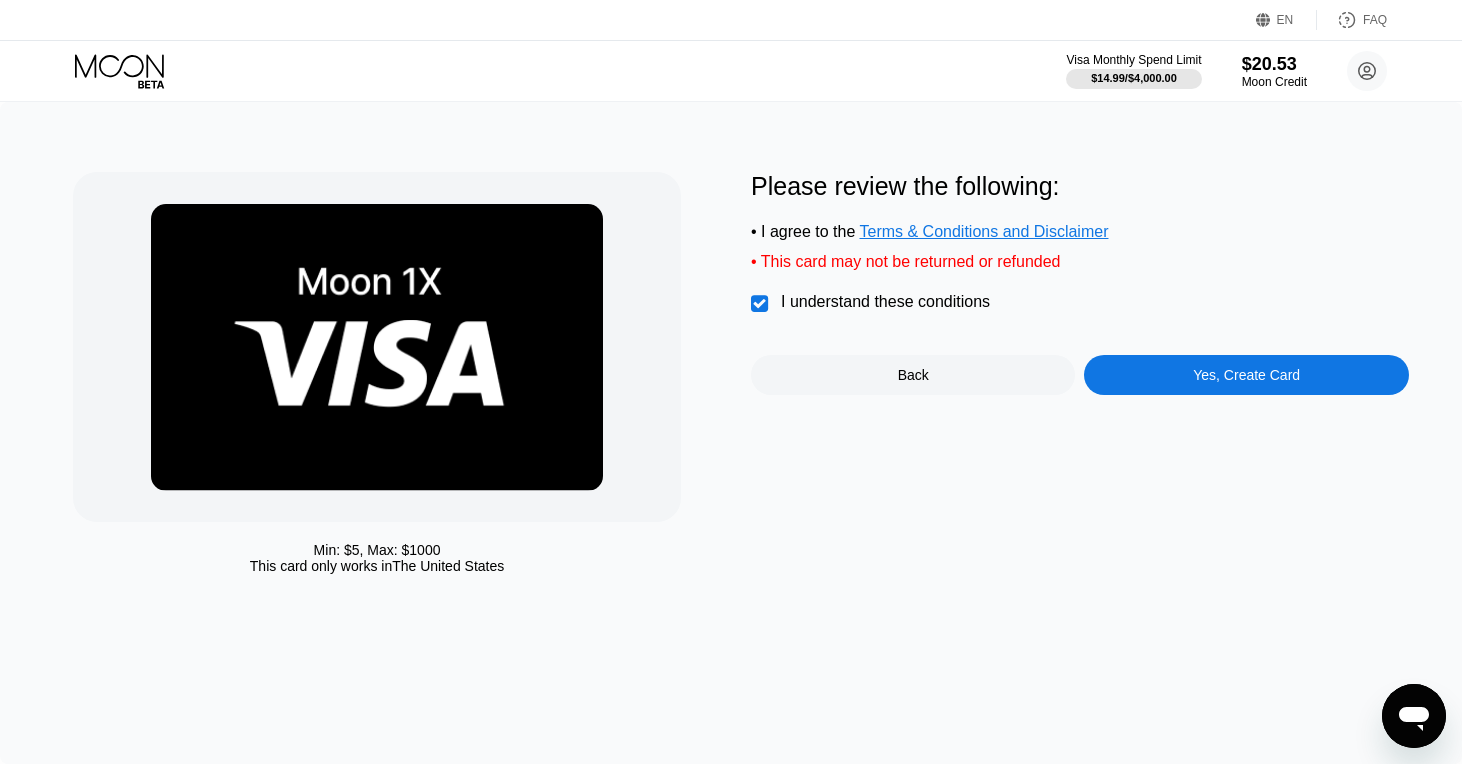click on "Yes, Create Card" at bounding box center (1246, 375) 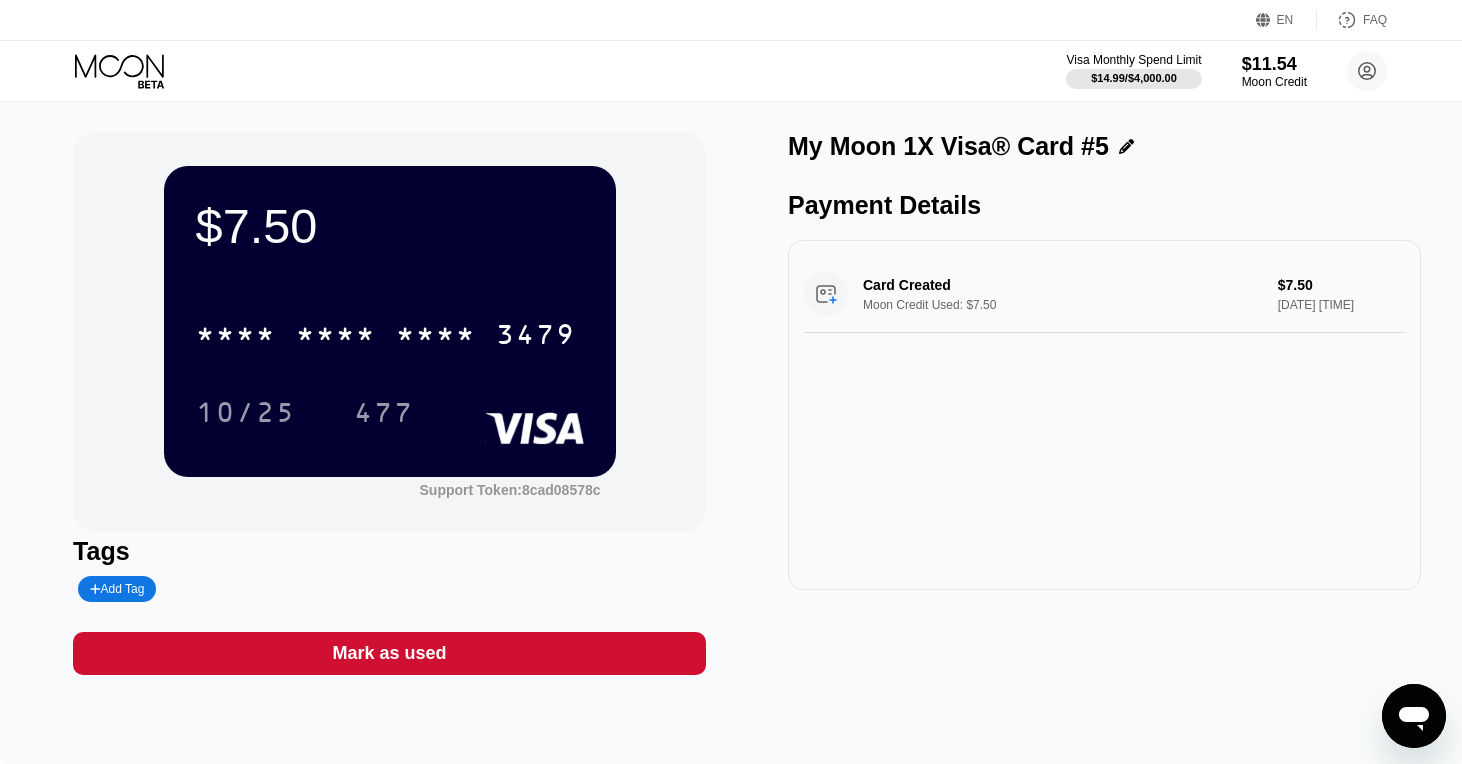click on "* * * * * * * * * * * * 3479" at bounding box center [390, 328] 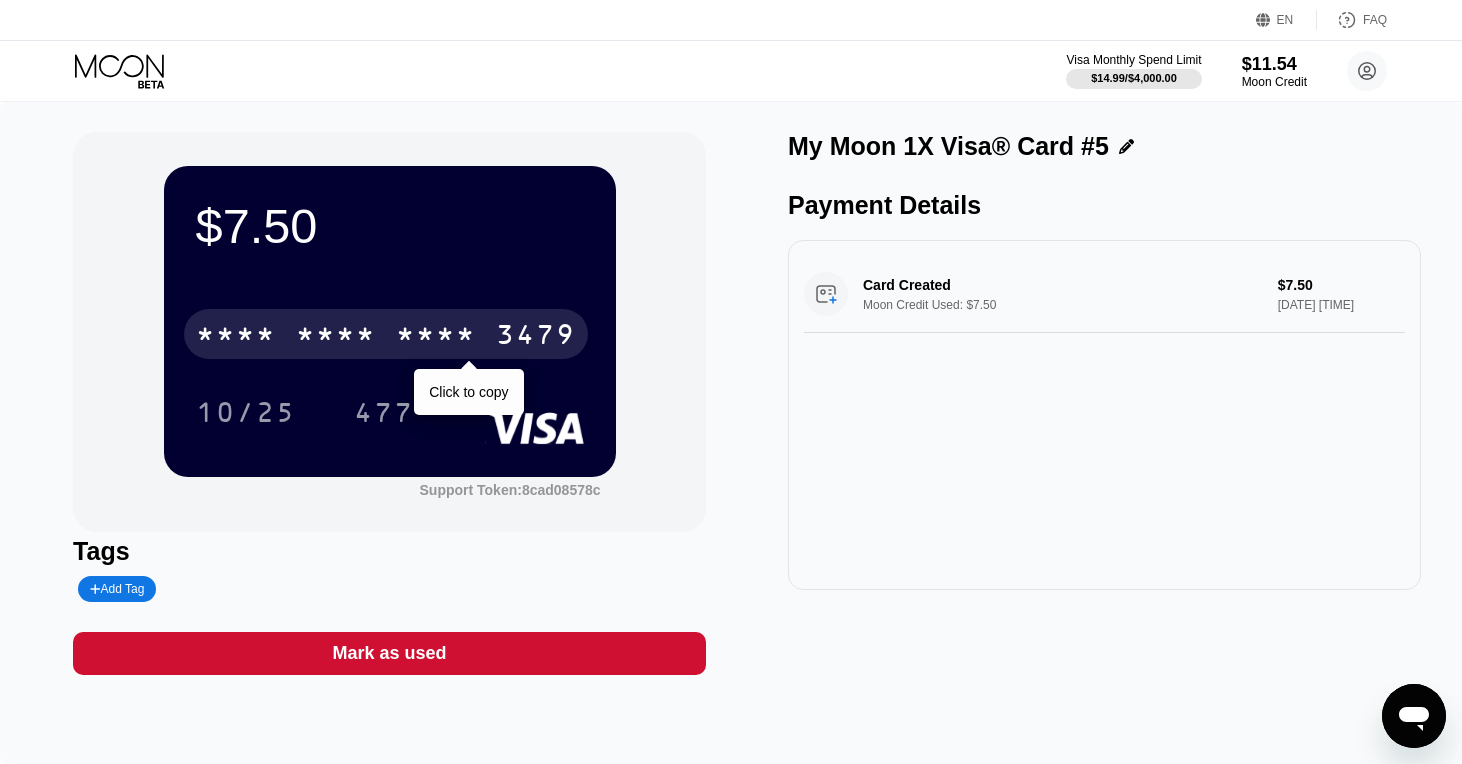 click on "* * * *" at bounding box center (336, 337) 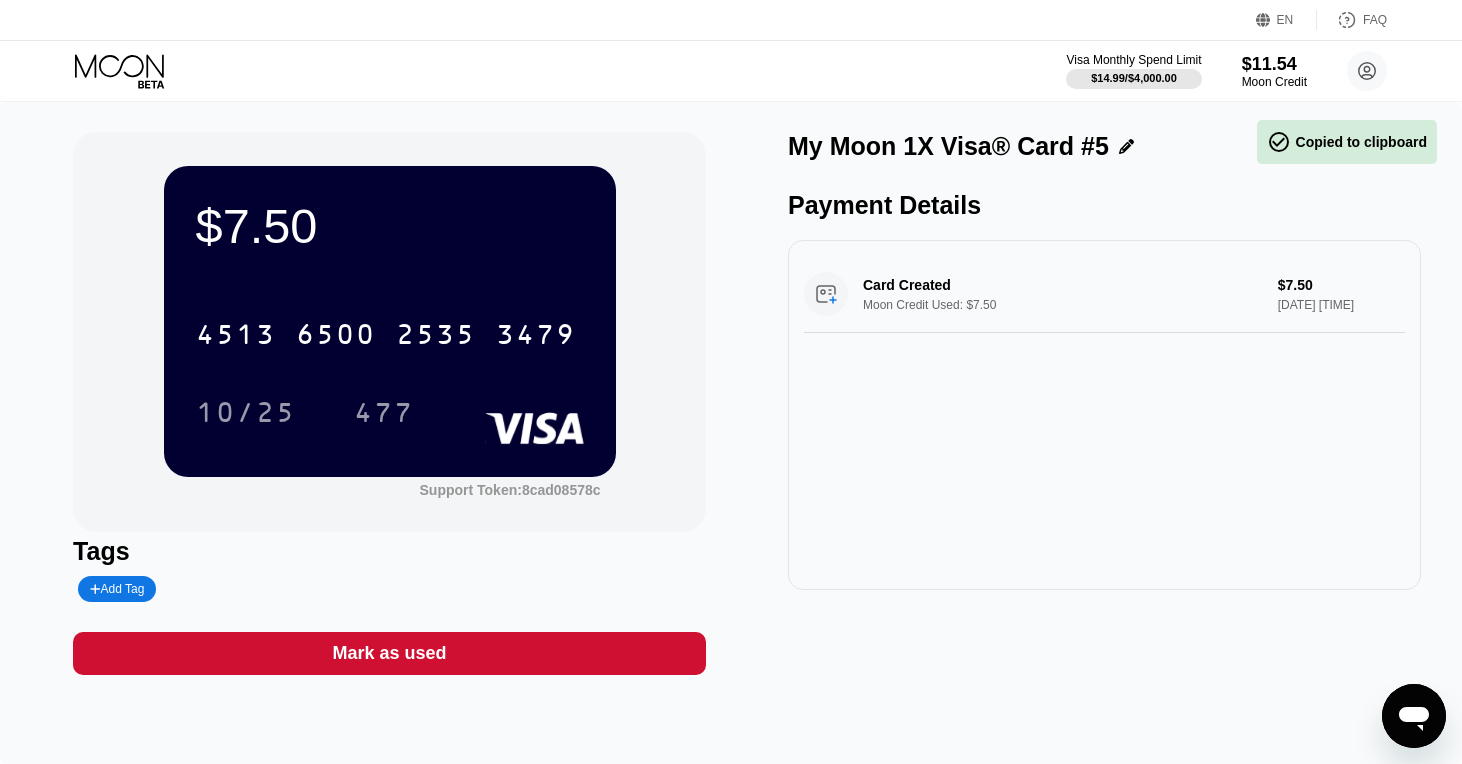 click on "4513 6500 2535 3479" at bounding box center [390, 328] 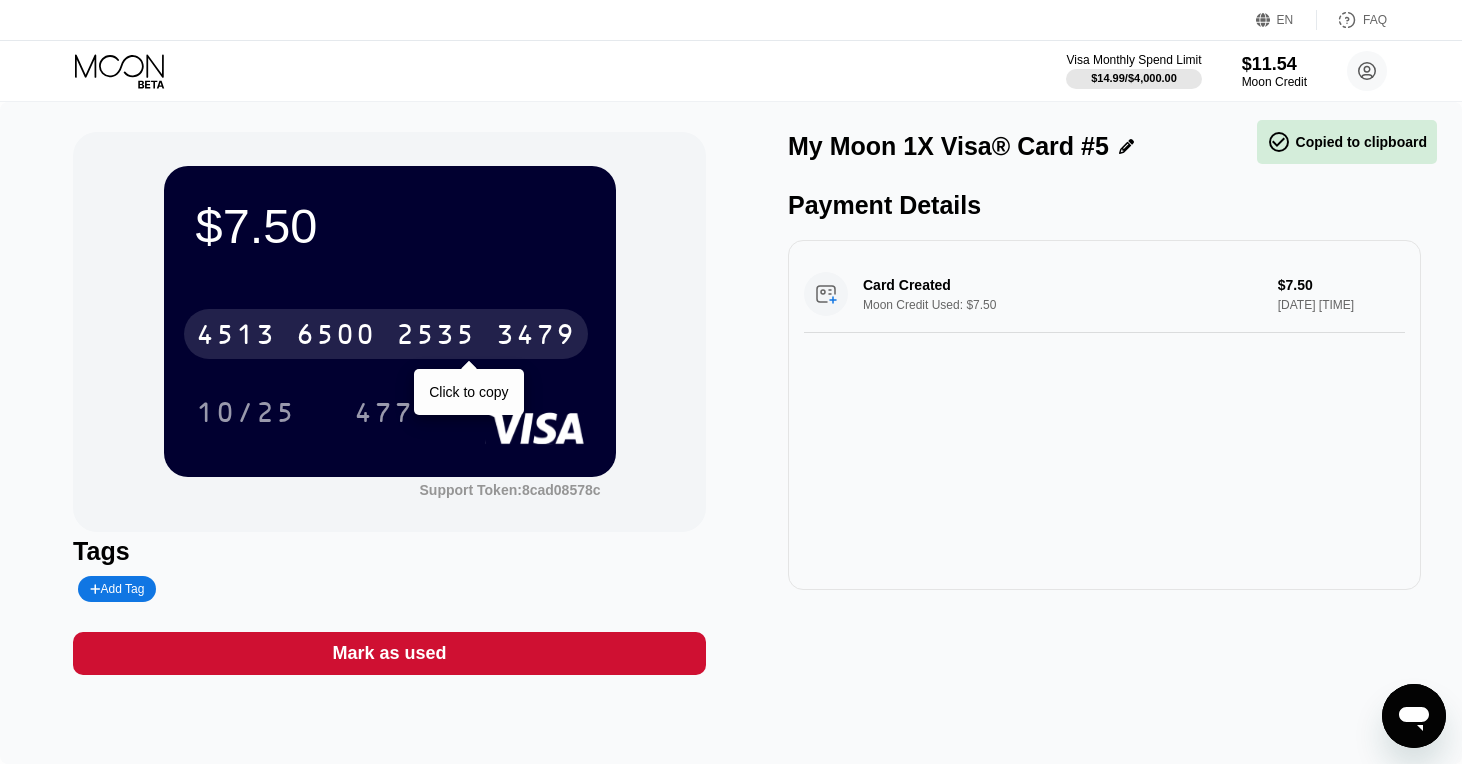 click on "4513 6500 2535 3479" at bounding box center (386, 334) 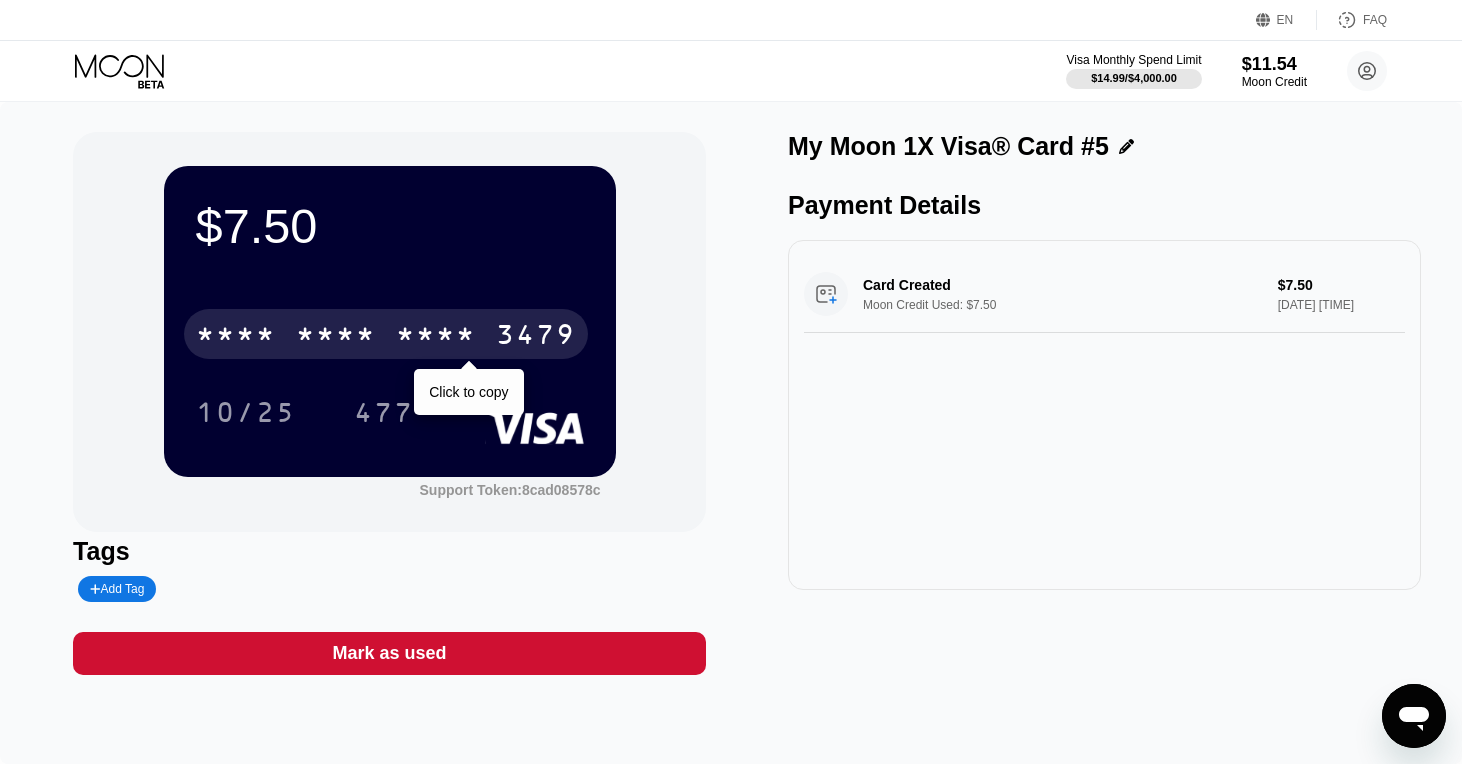 click on "* * * *" at bounding box center [436, 337] 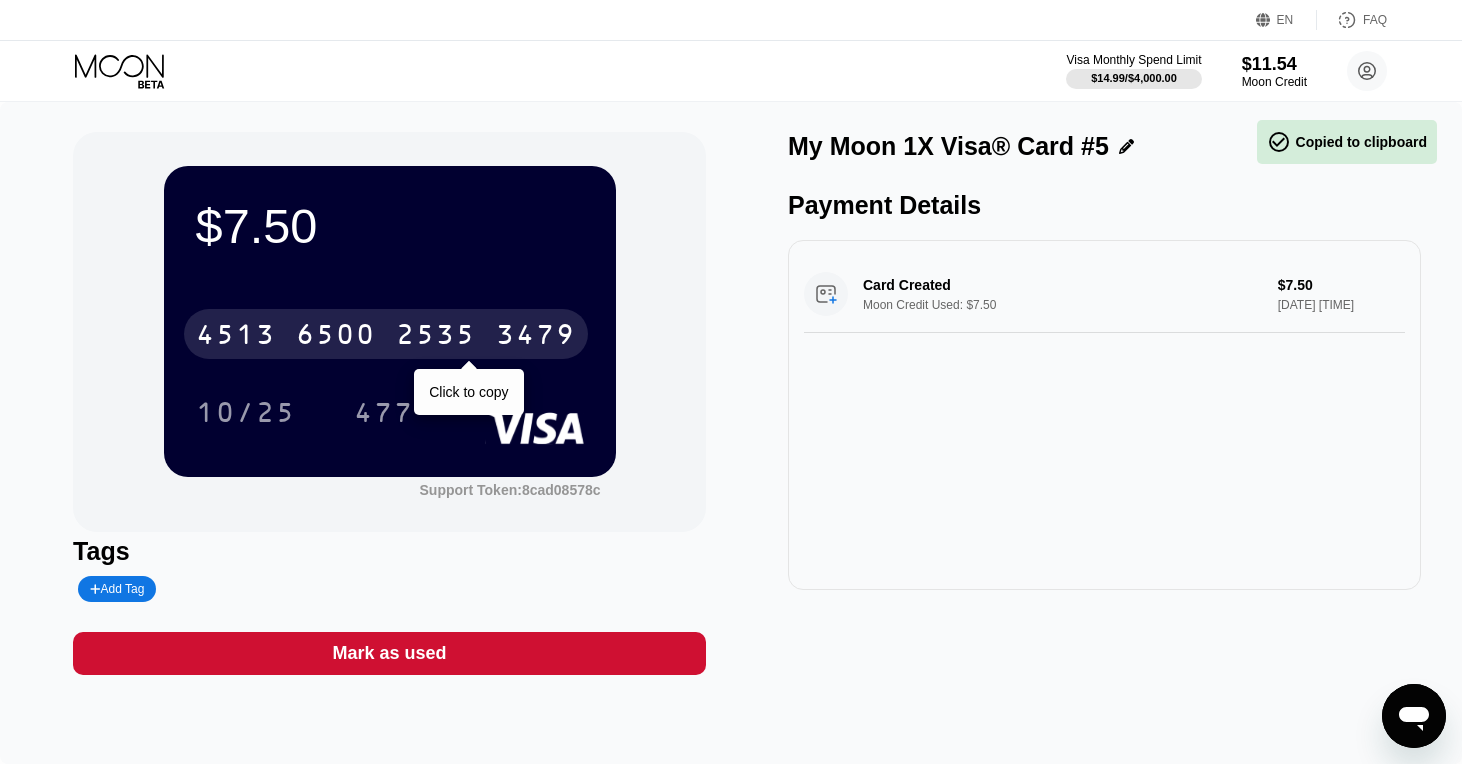 click on "2535" at bounding box center (436, 337) 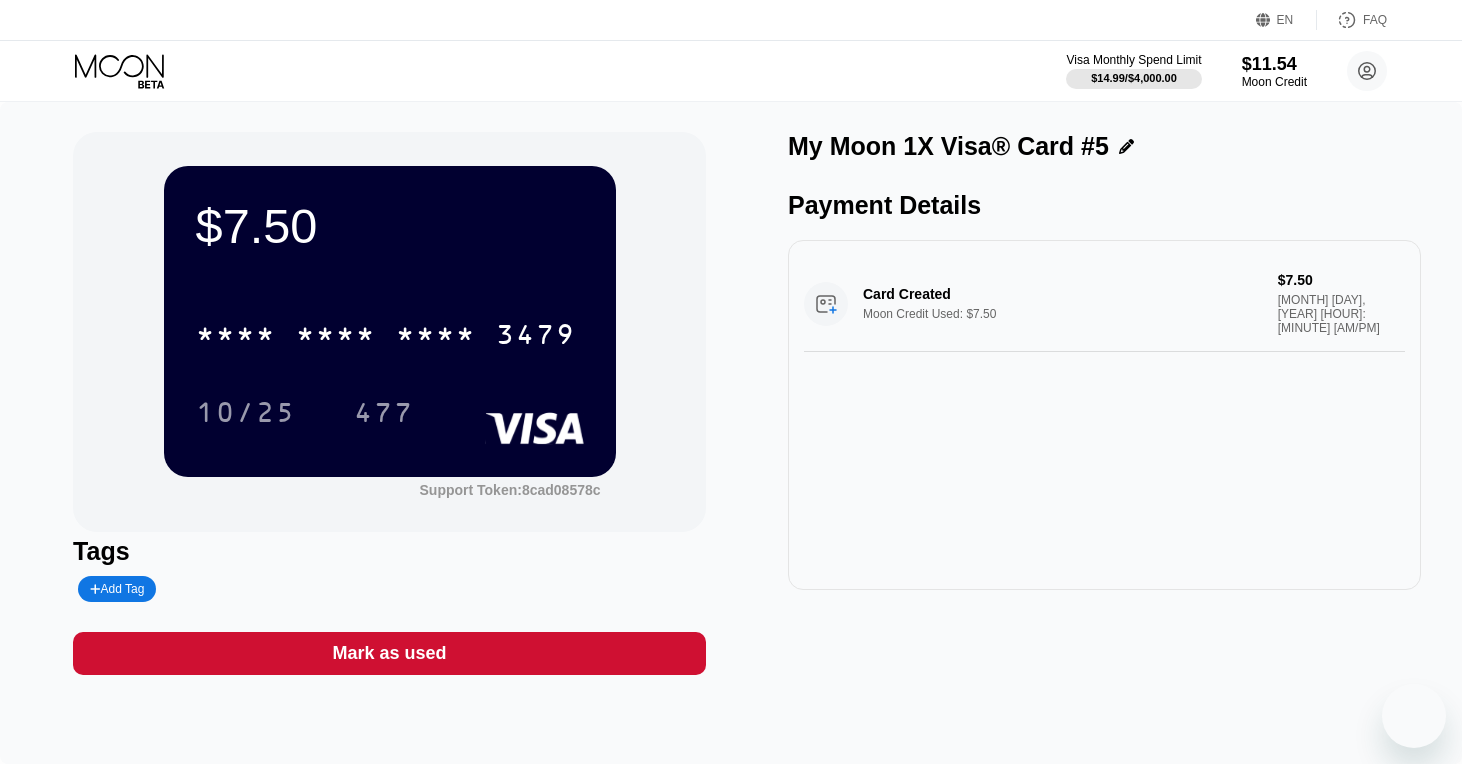 scroll, scrollTop: 0, scrollLeft: 0, axis: both 